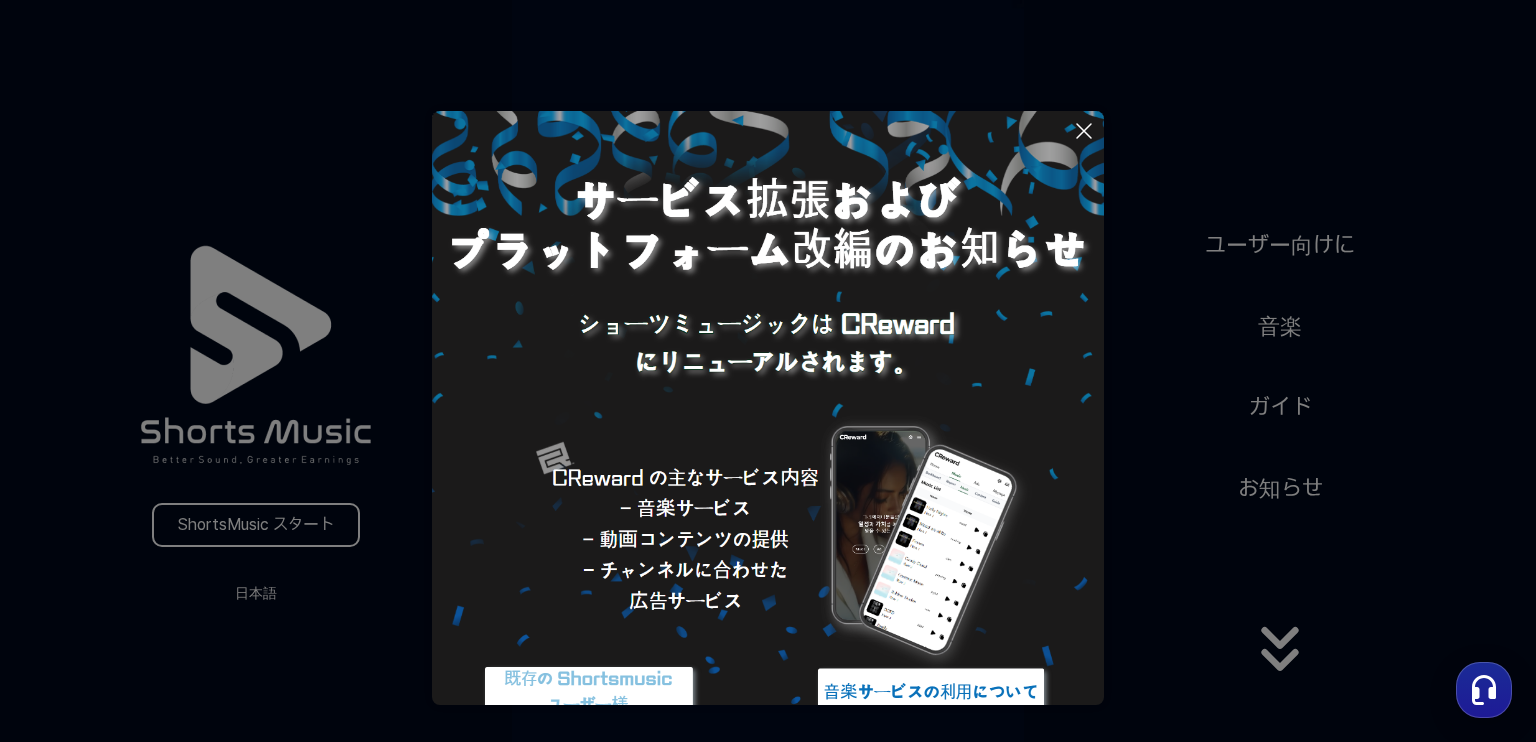 scroll, scrollTop: 0, scrollLeft: 0, axis: both 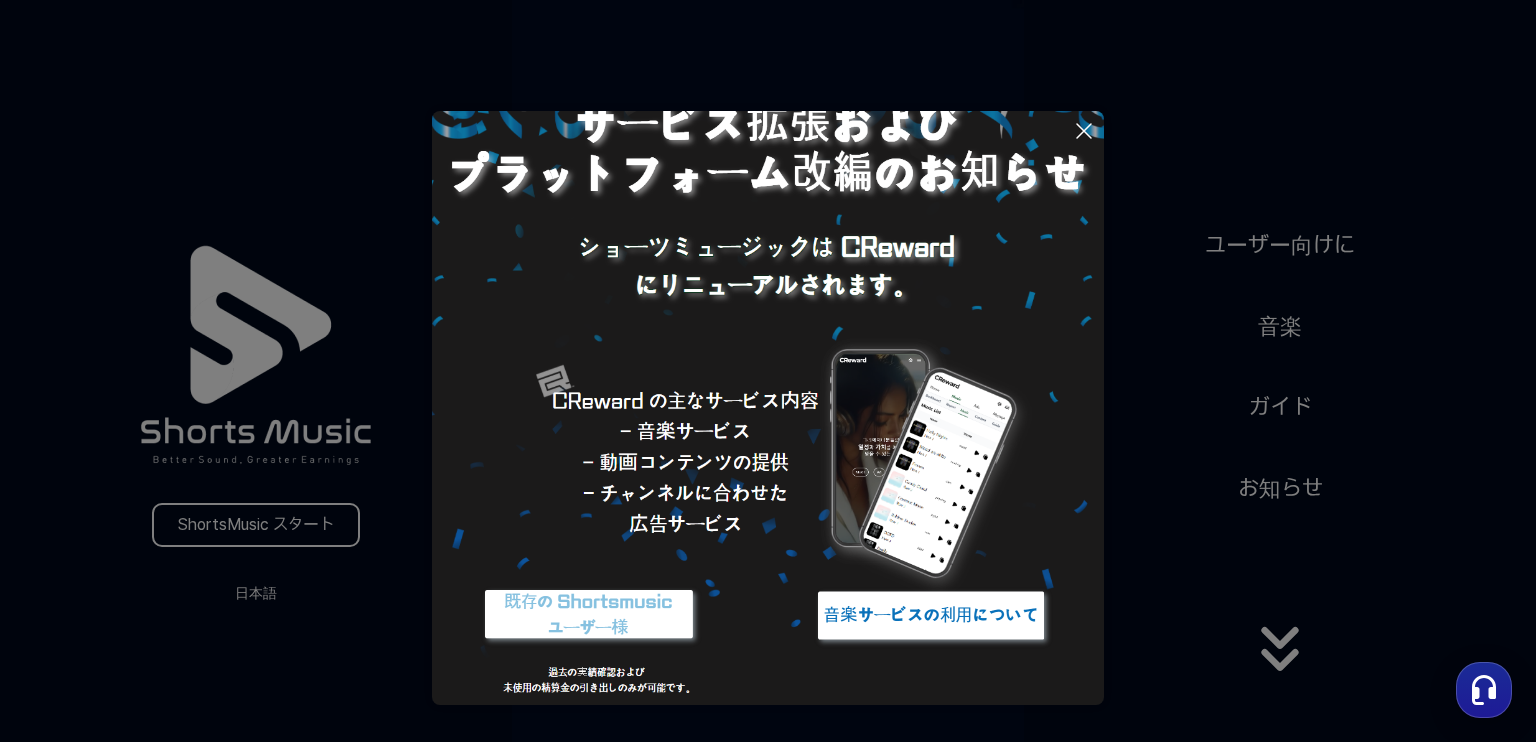 click 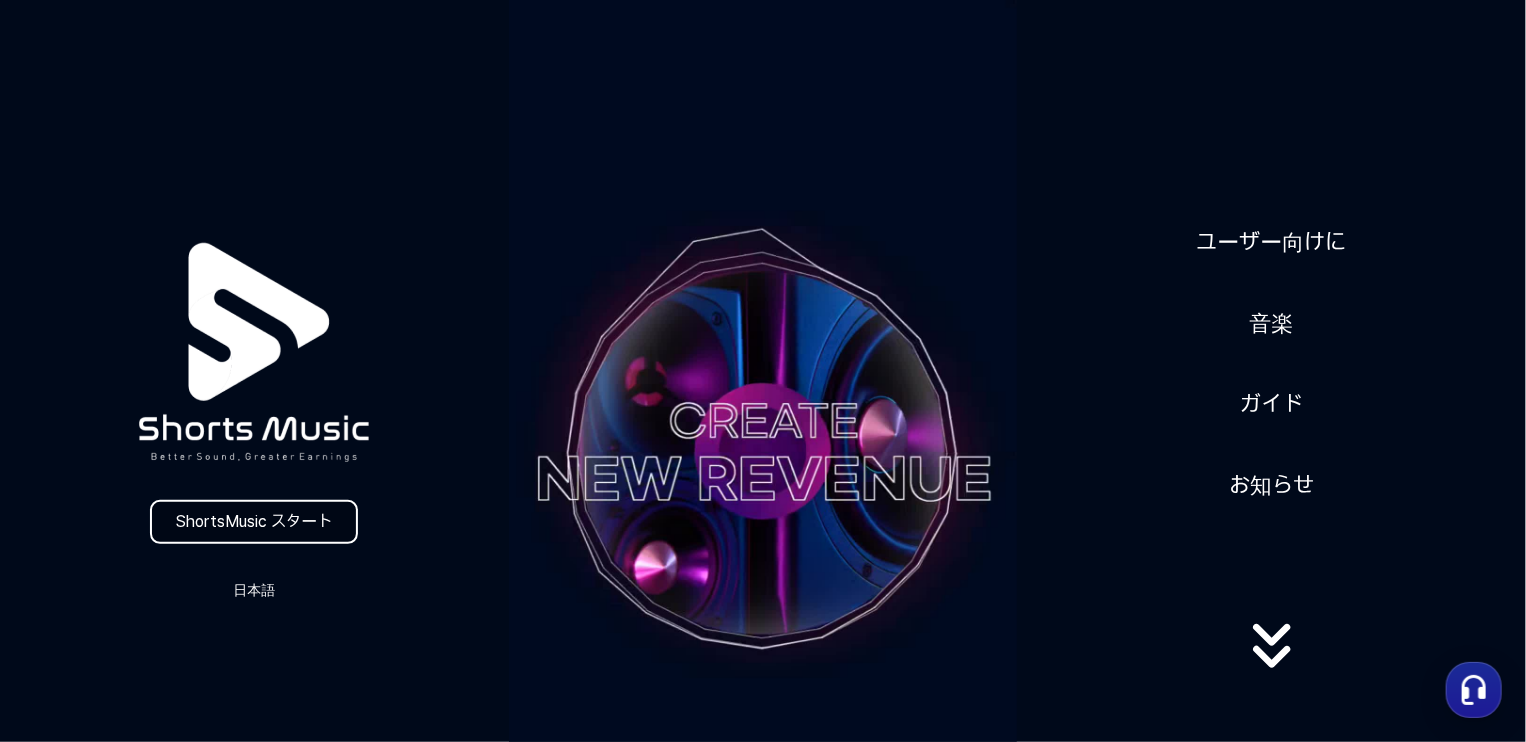 click on "ShortsMusic スタート" at bounding box center (254, 522) 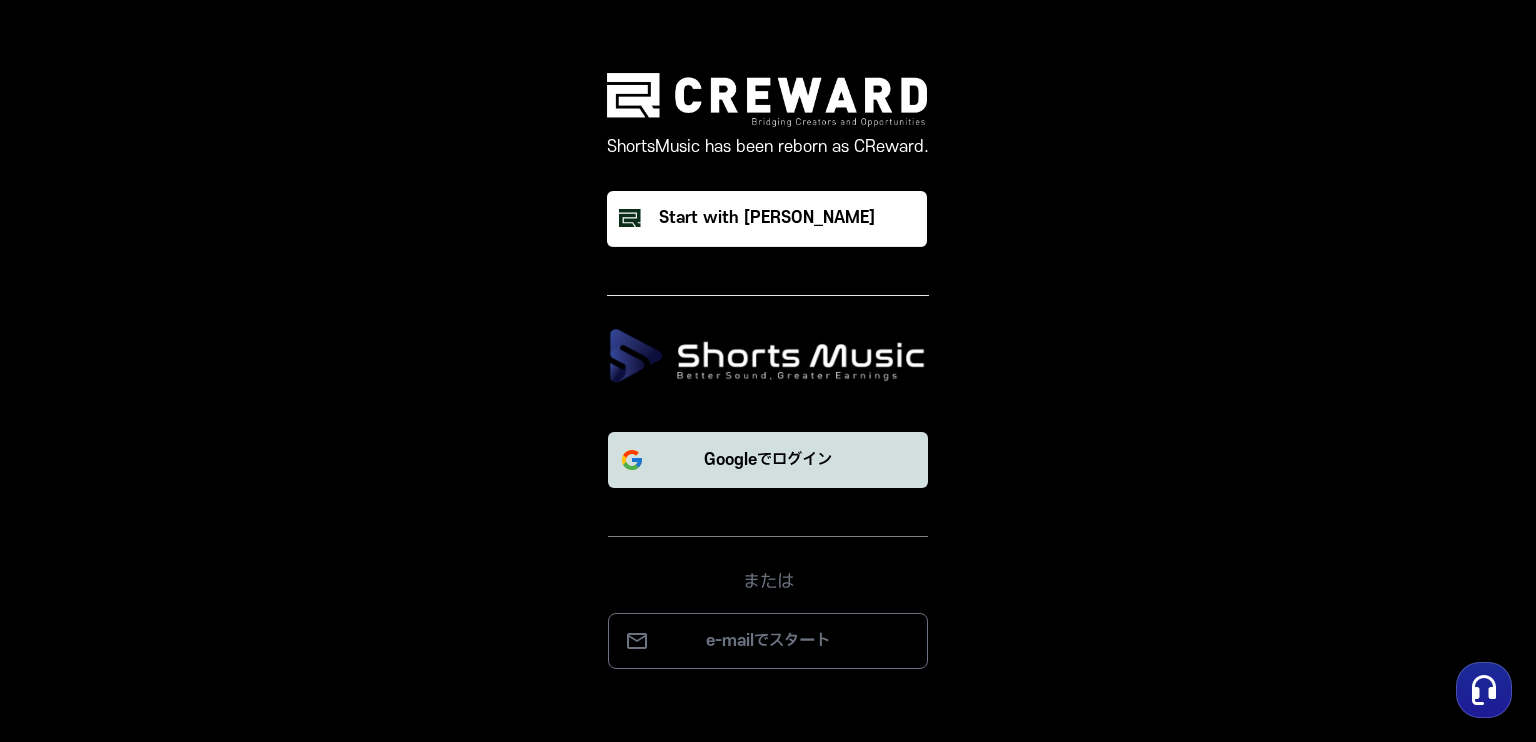 click on "Googleでログイン" at bounding box center (768, 460) 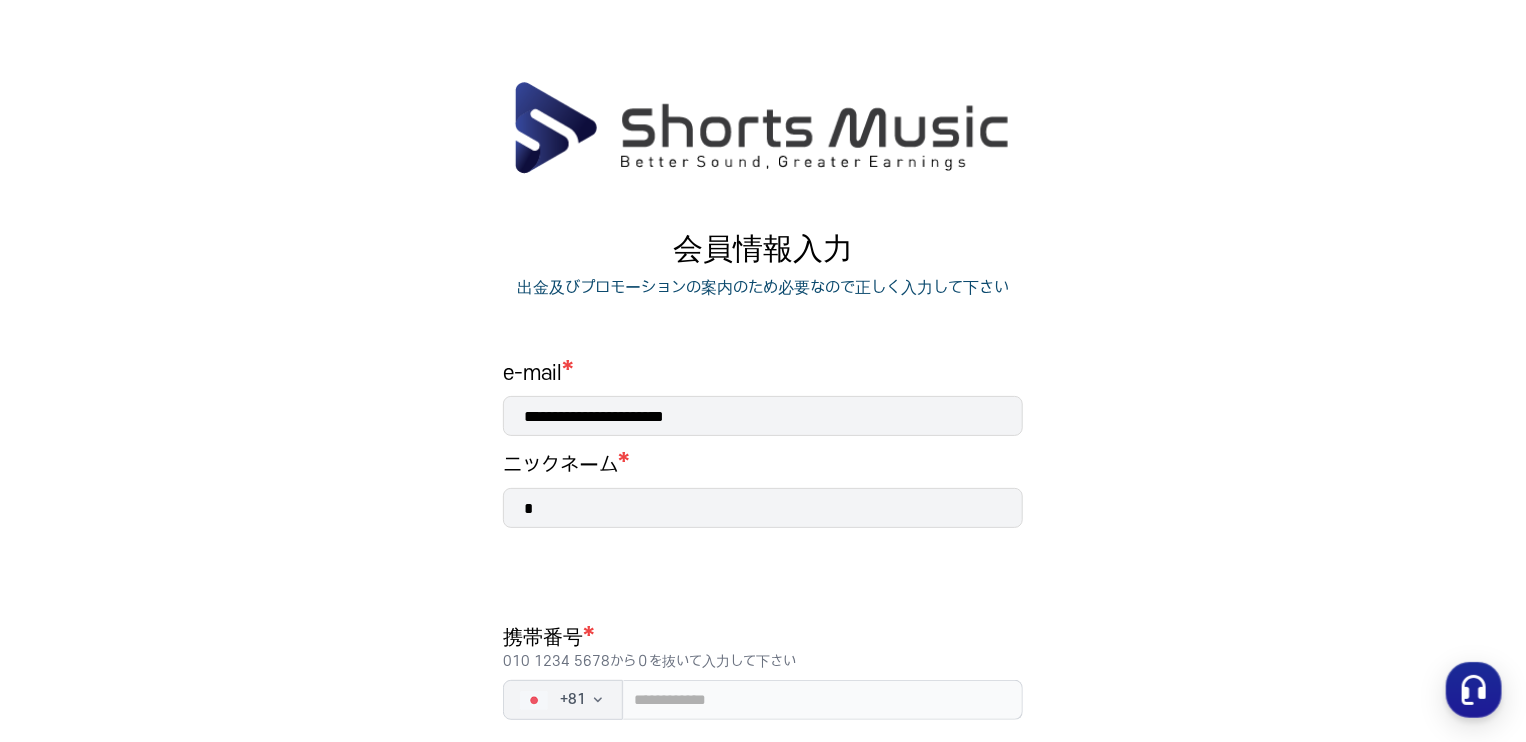 scroll, scrollTop: 0, scrollLeft: 0, axis: both 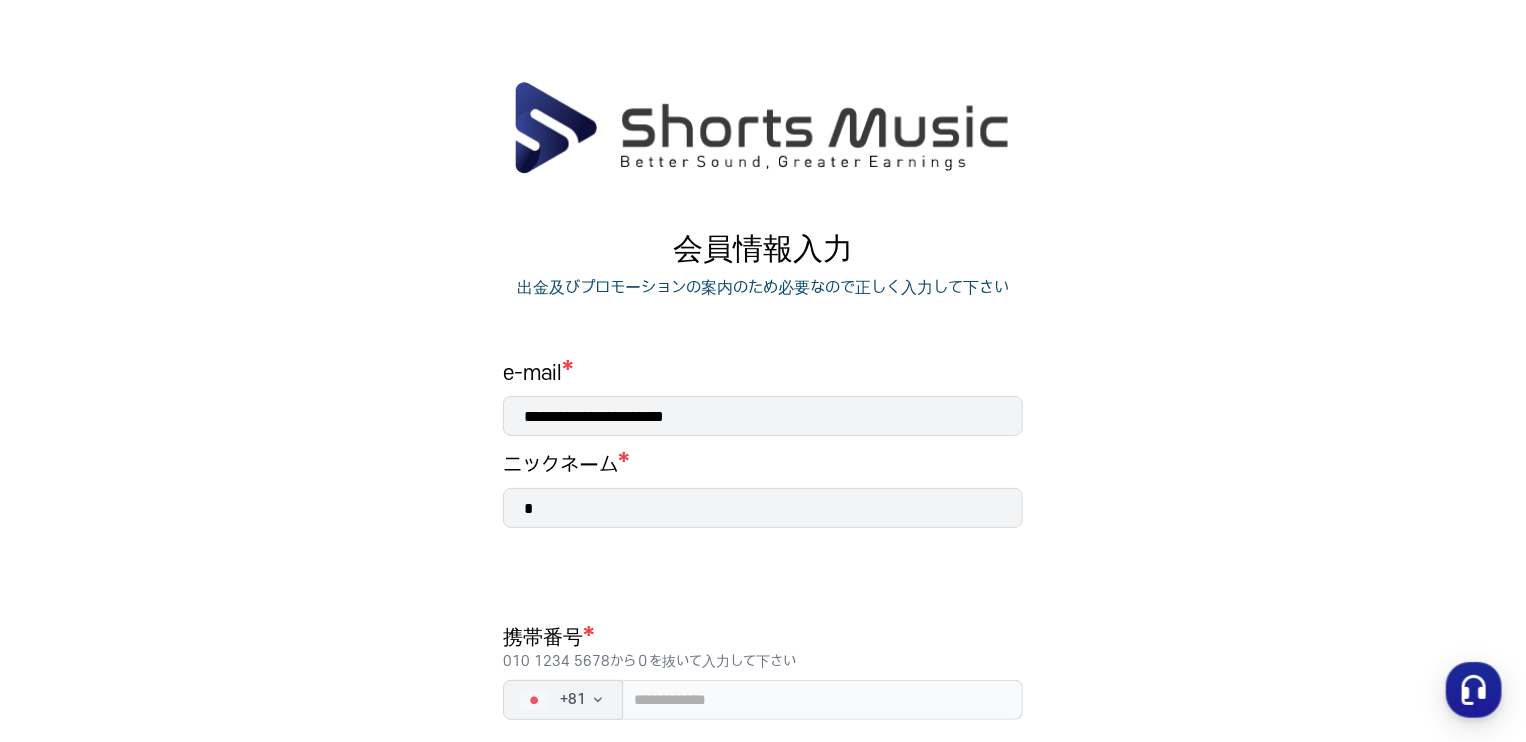 click on "*" at bounding box center (763, 508) 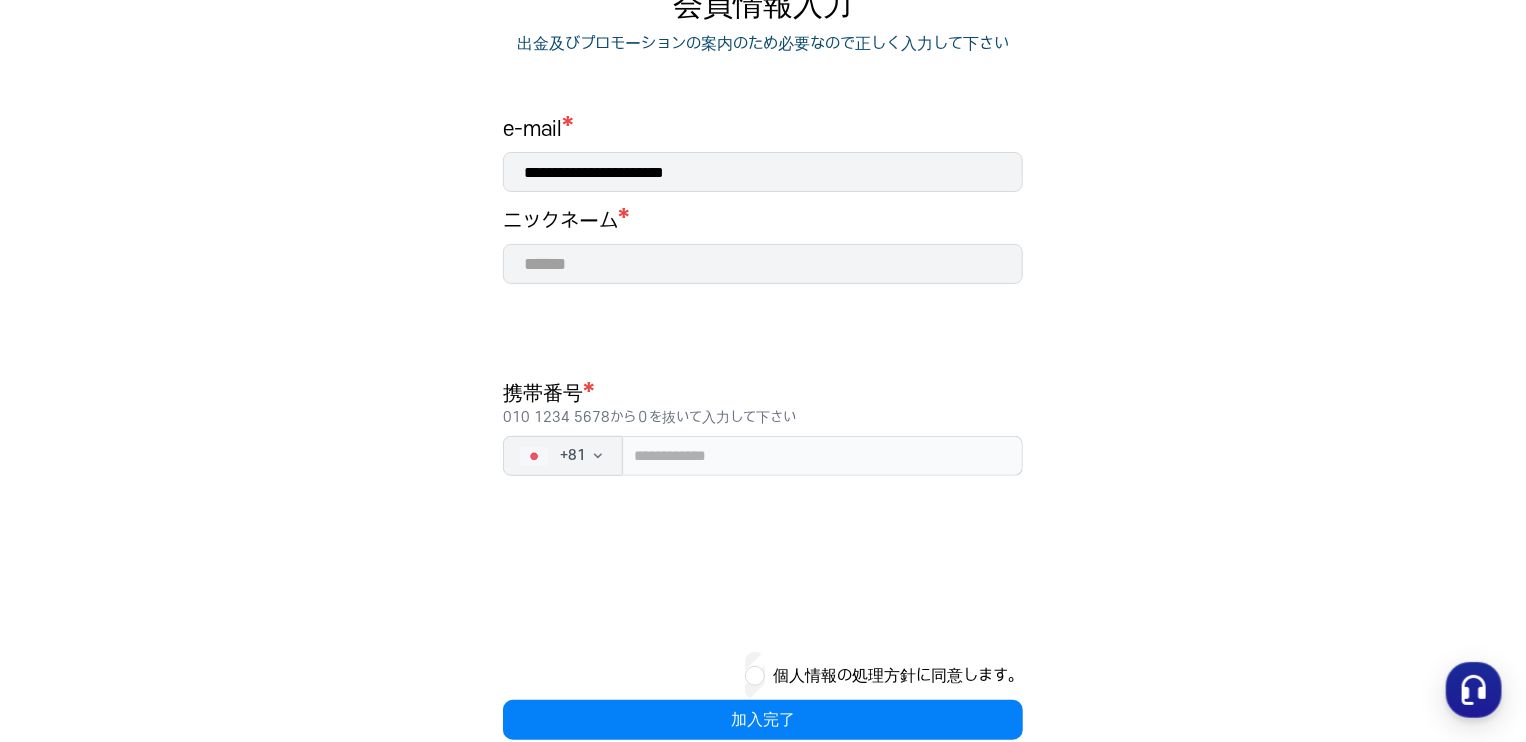 scroll, scrollTop: 246, scrollLeft: 0, axis: vertical 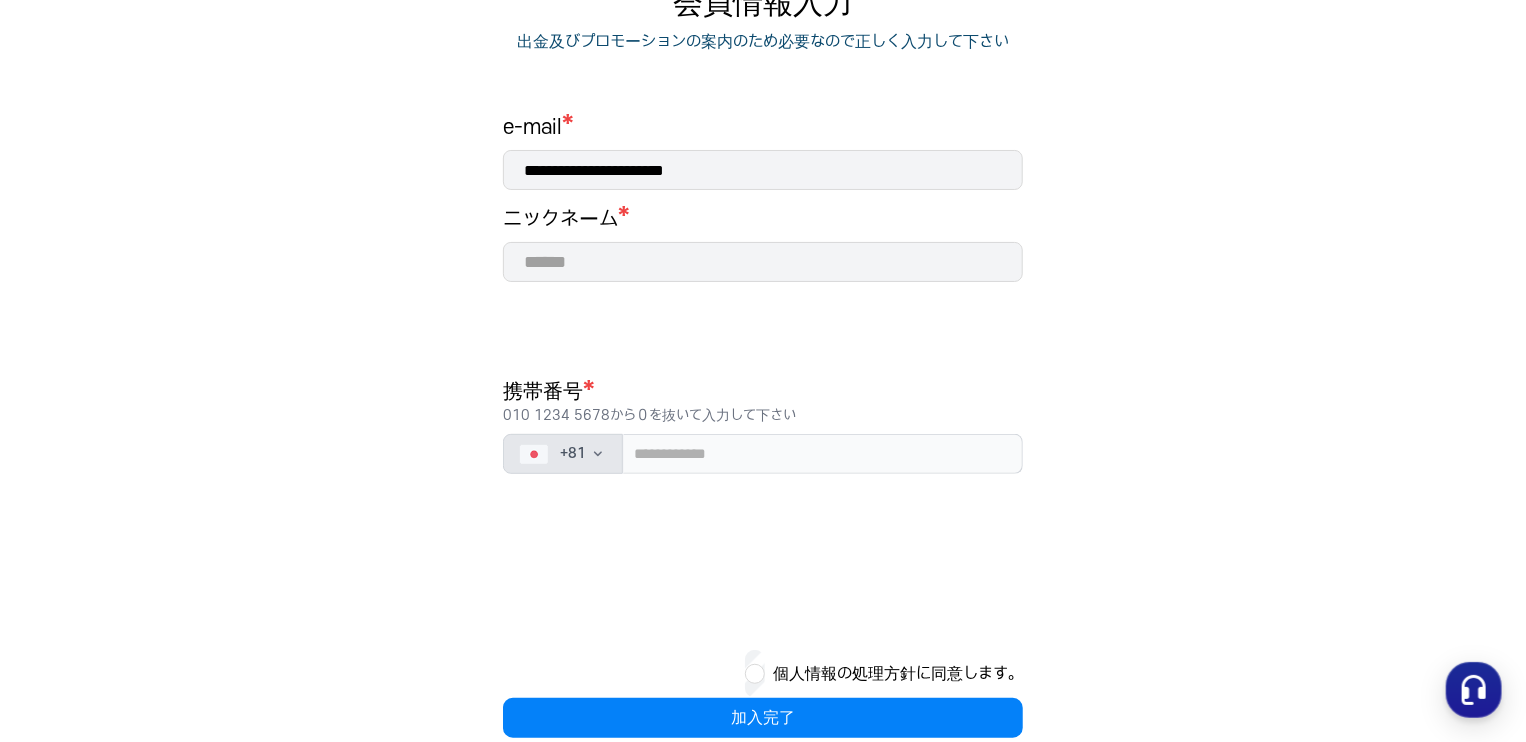 type 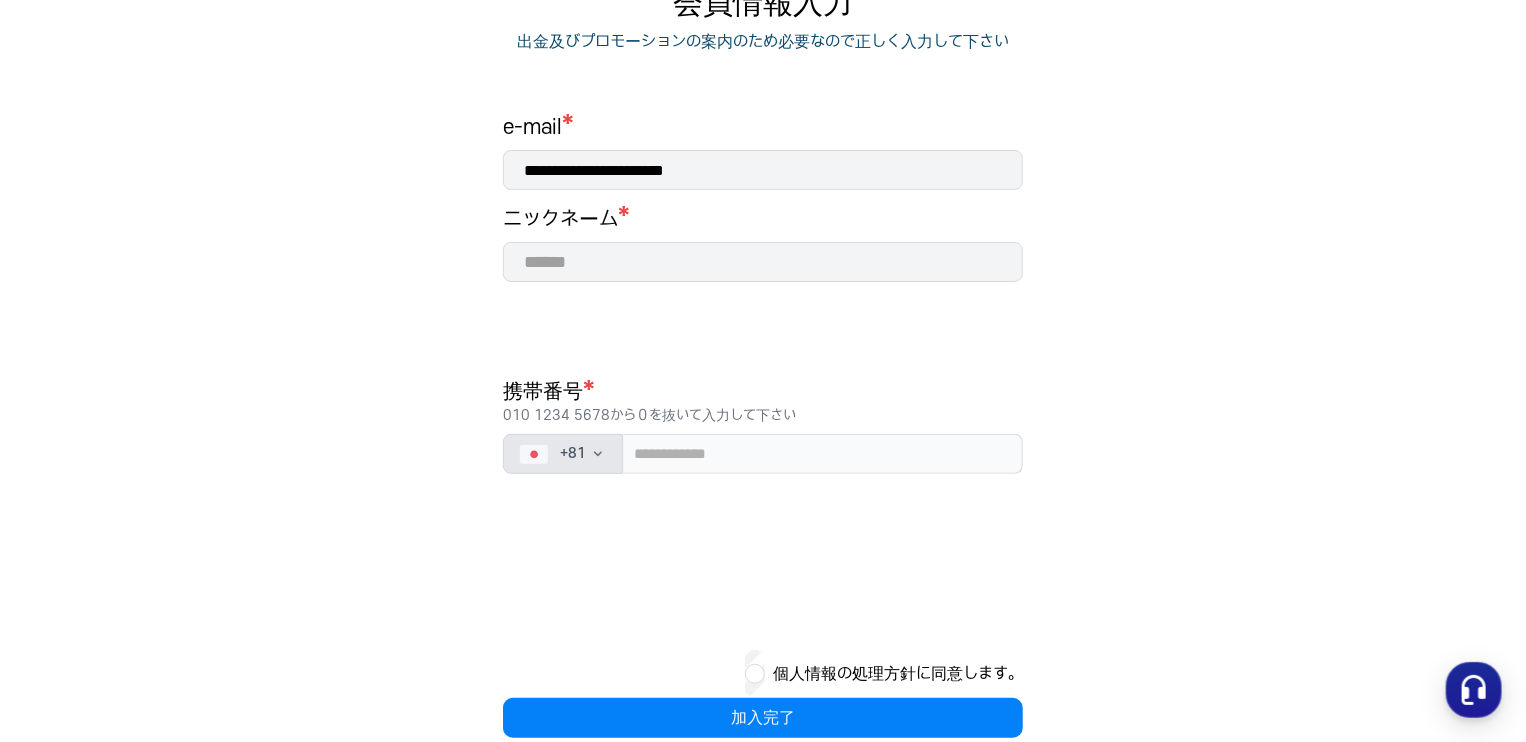 click on "+ 81" at bounding box center (563, 454) 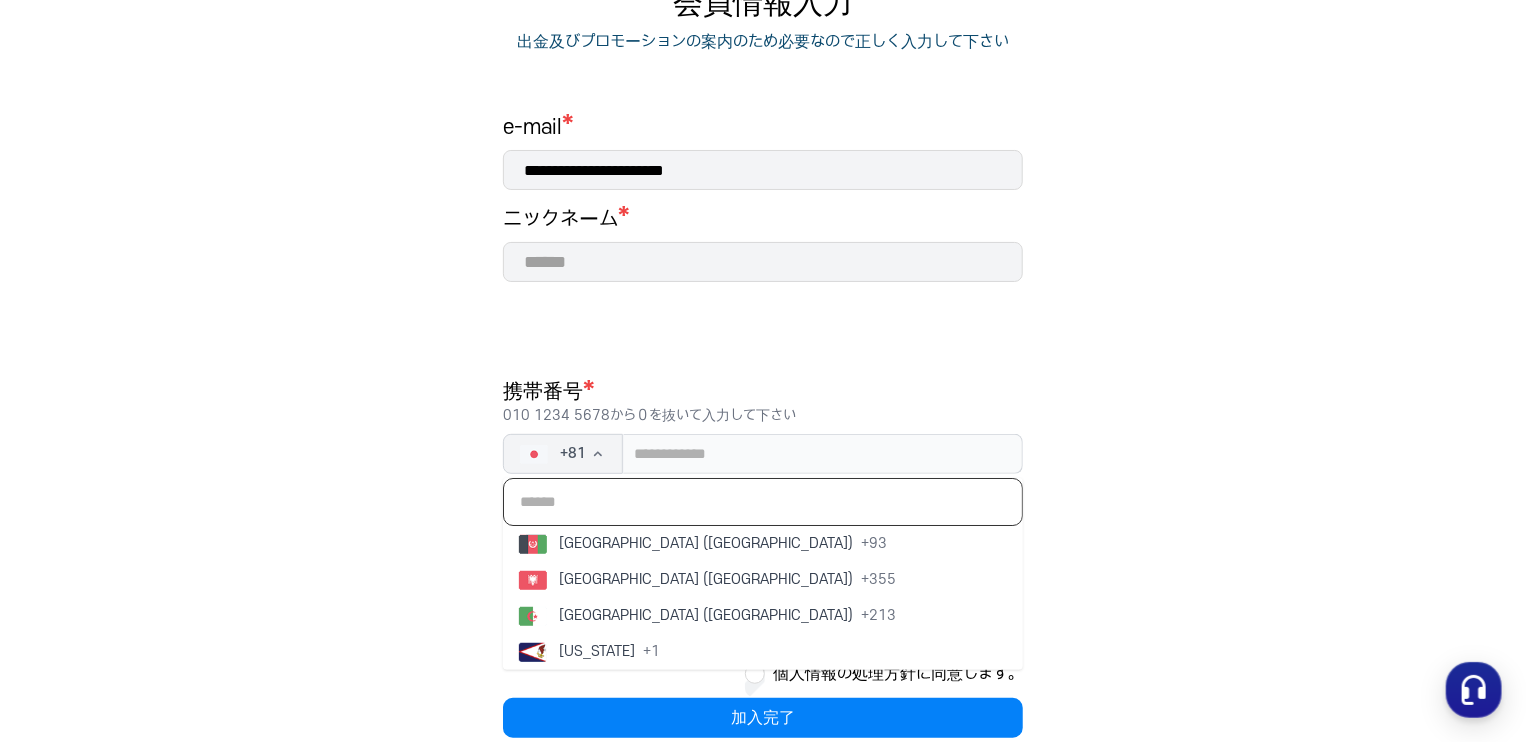 click at bounding box center (763, 502) 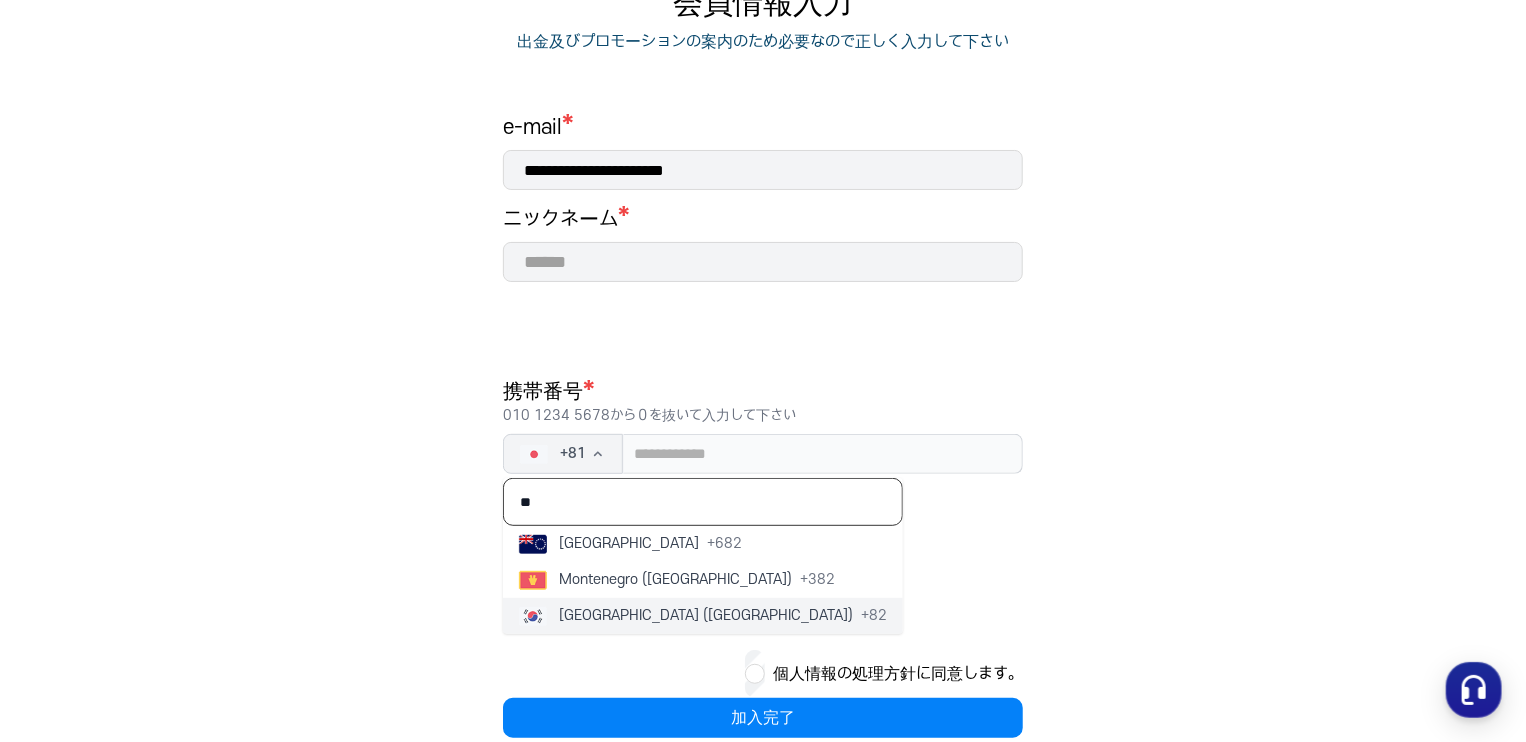 type on "**" 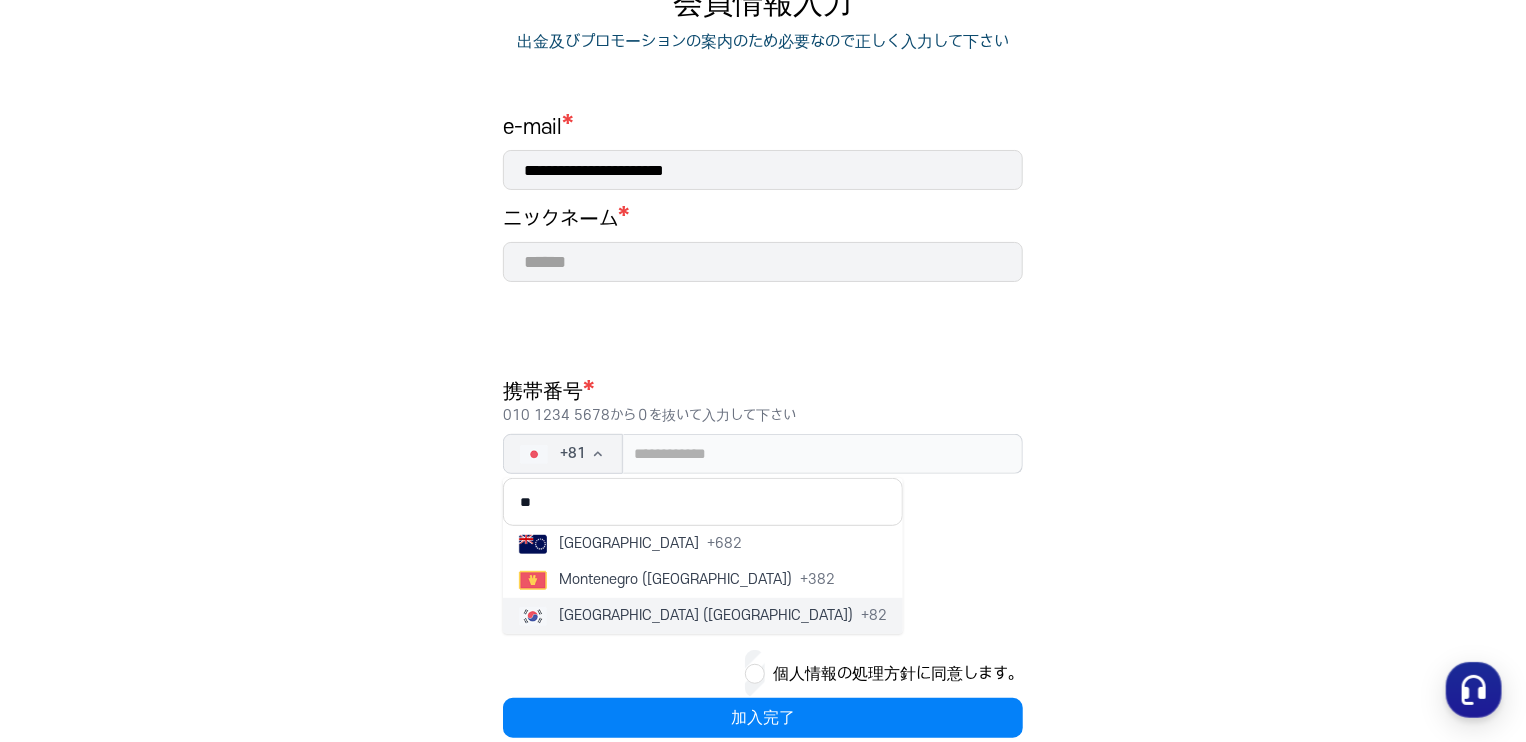 click on "[GEOGRAPHIC_DATA] ([GEOGRAPHIC_DATA])" at bounding box center (706, 616) 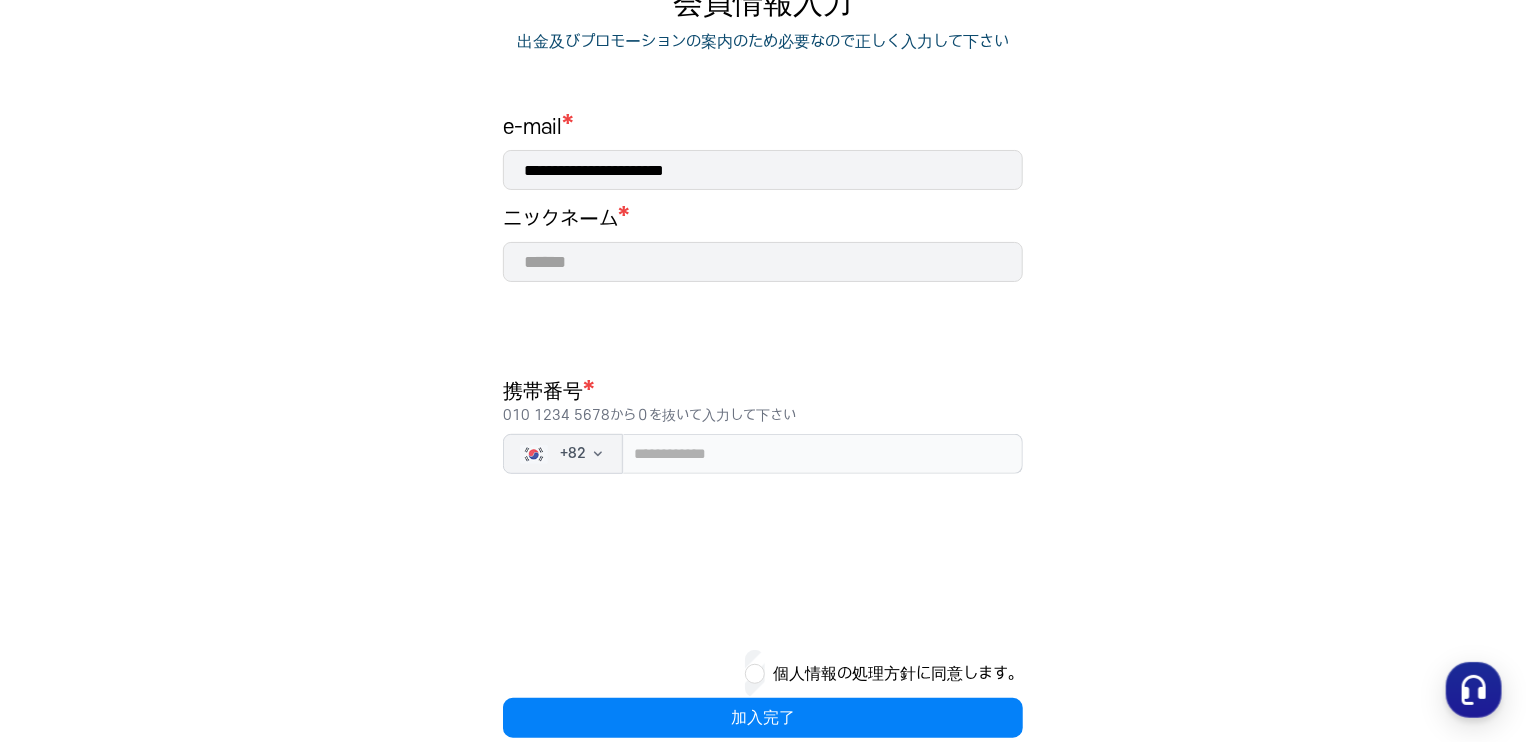 click at bounding box center (763, 262) 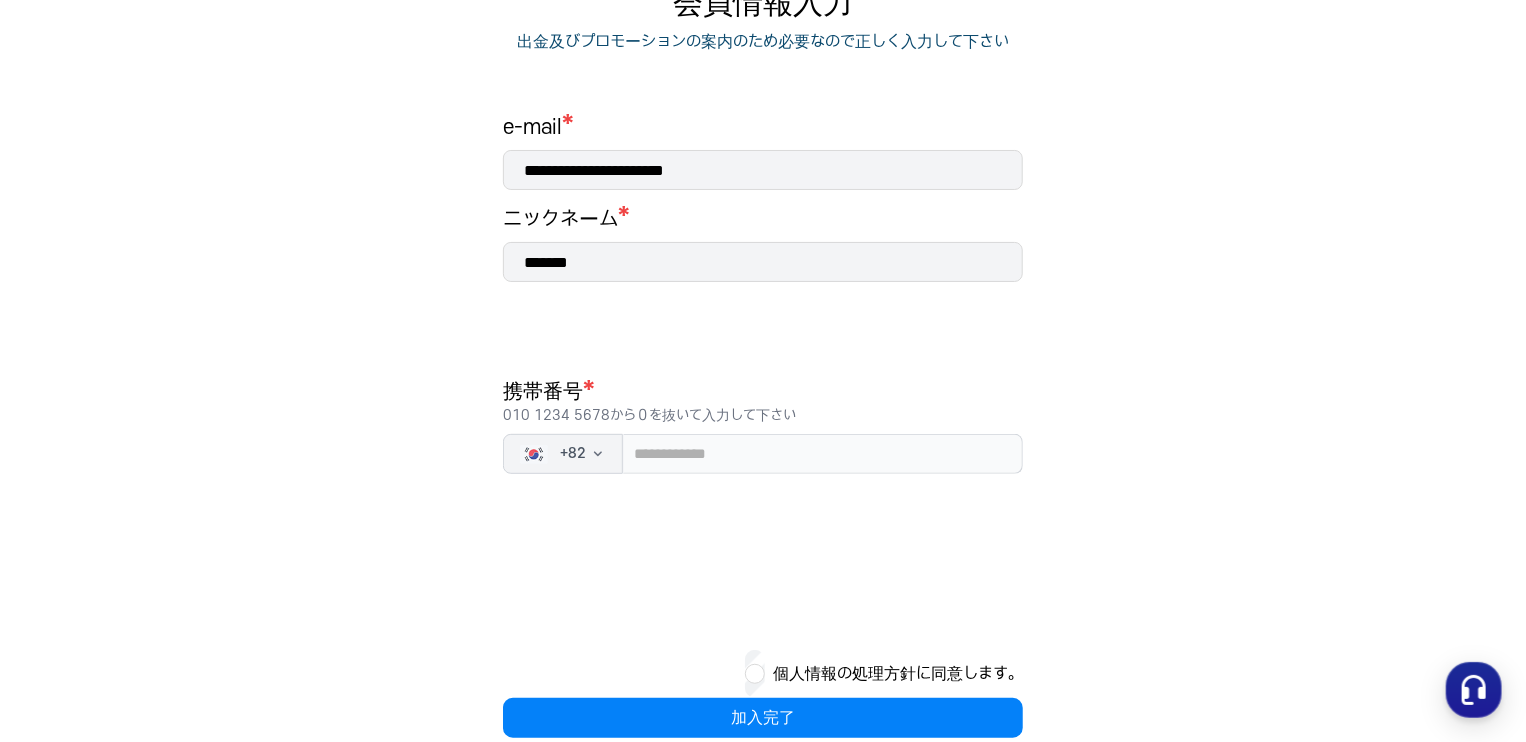 type on "*******" 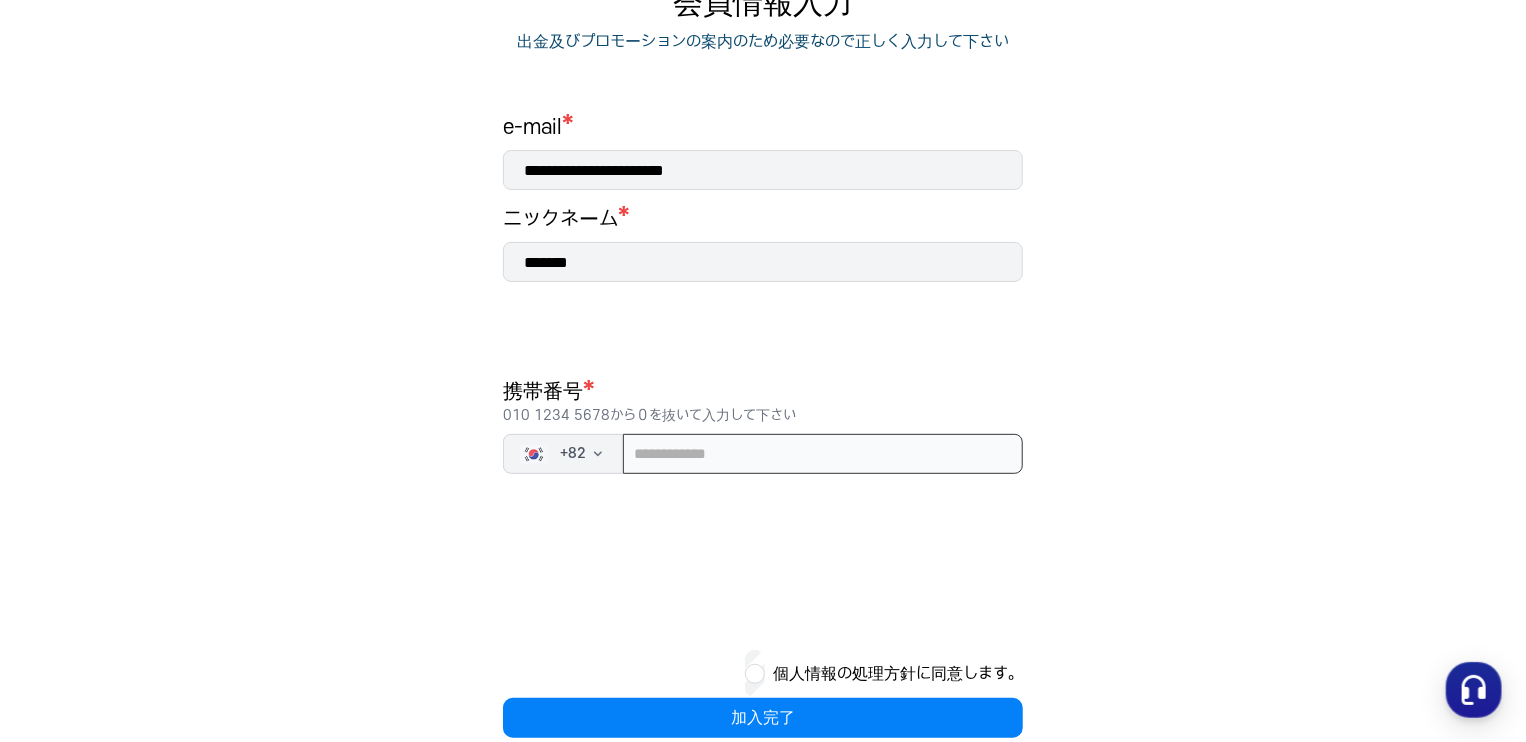 click at bounding box center (823, 454) 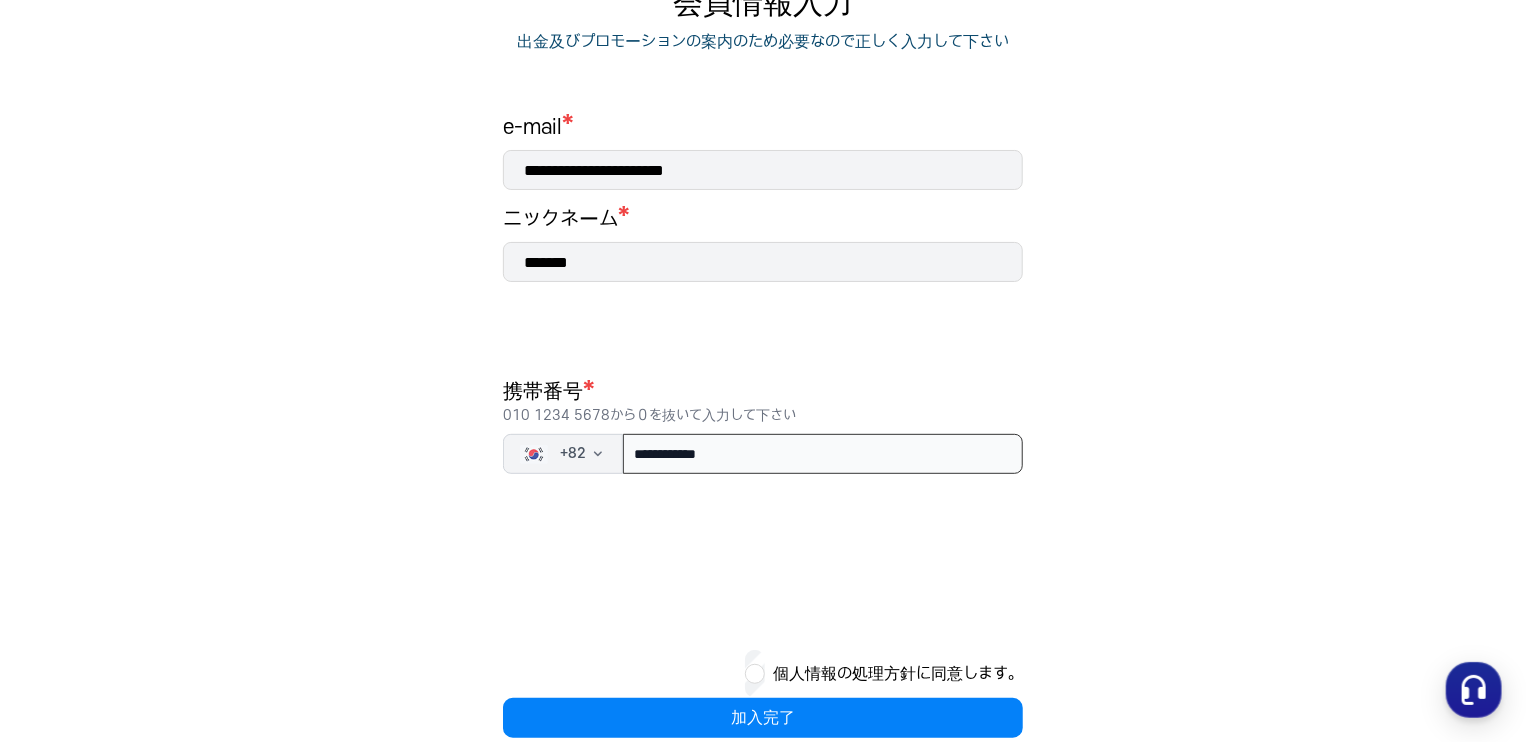 scroll, scrollTop: 281, scrollLeft: 0, axis: vertical 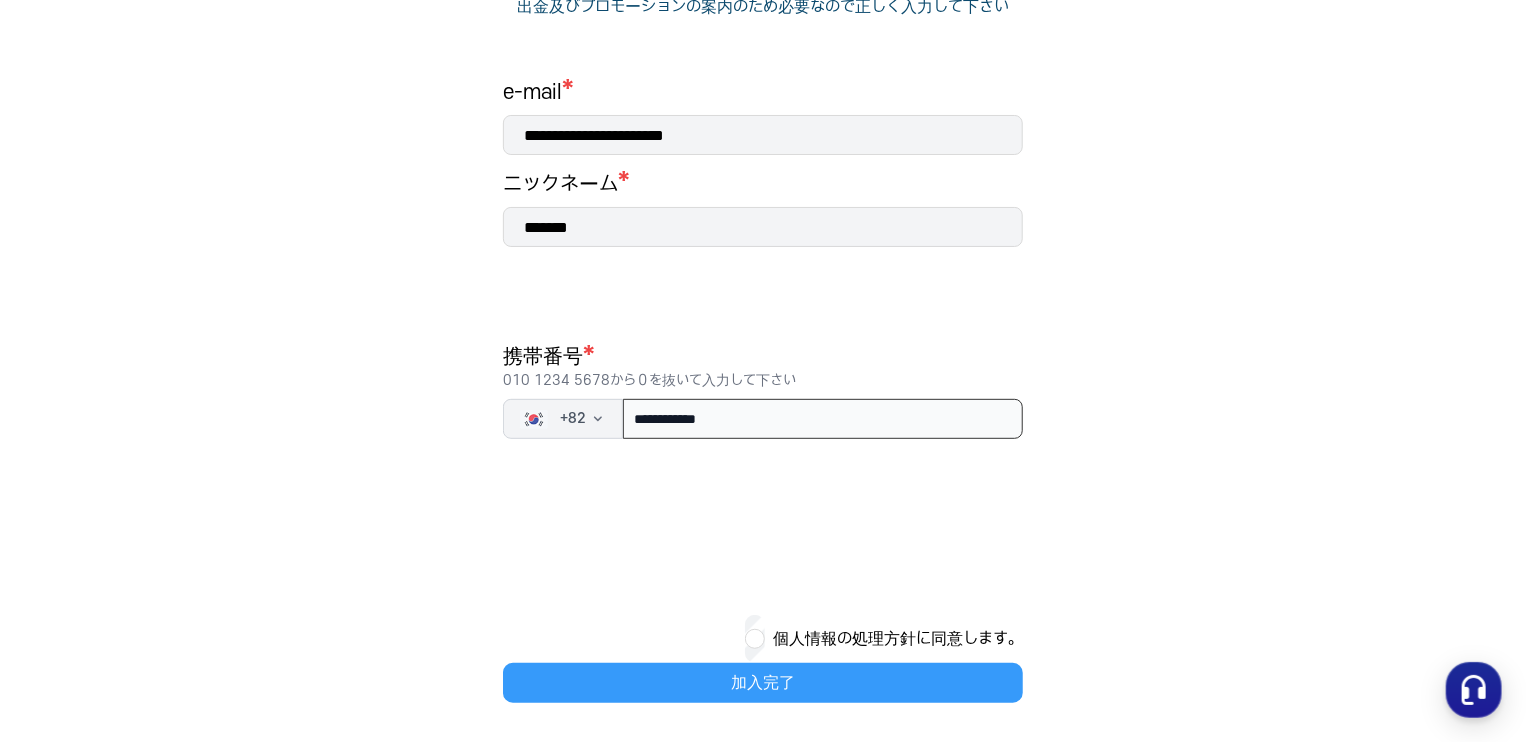 type on "**********" 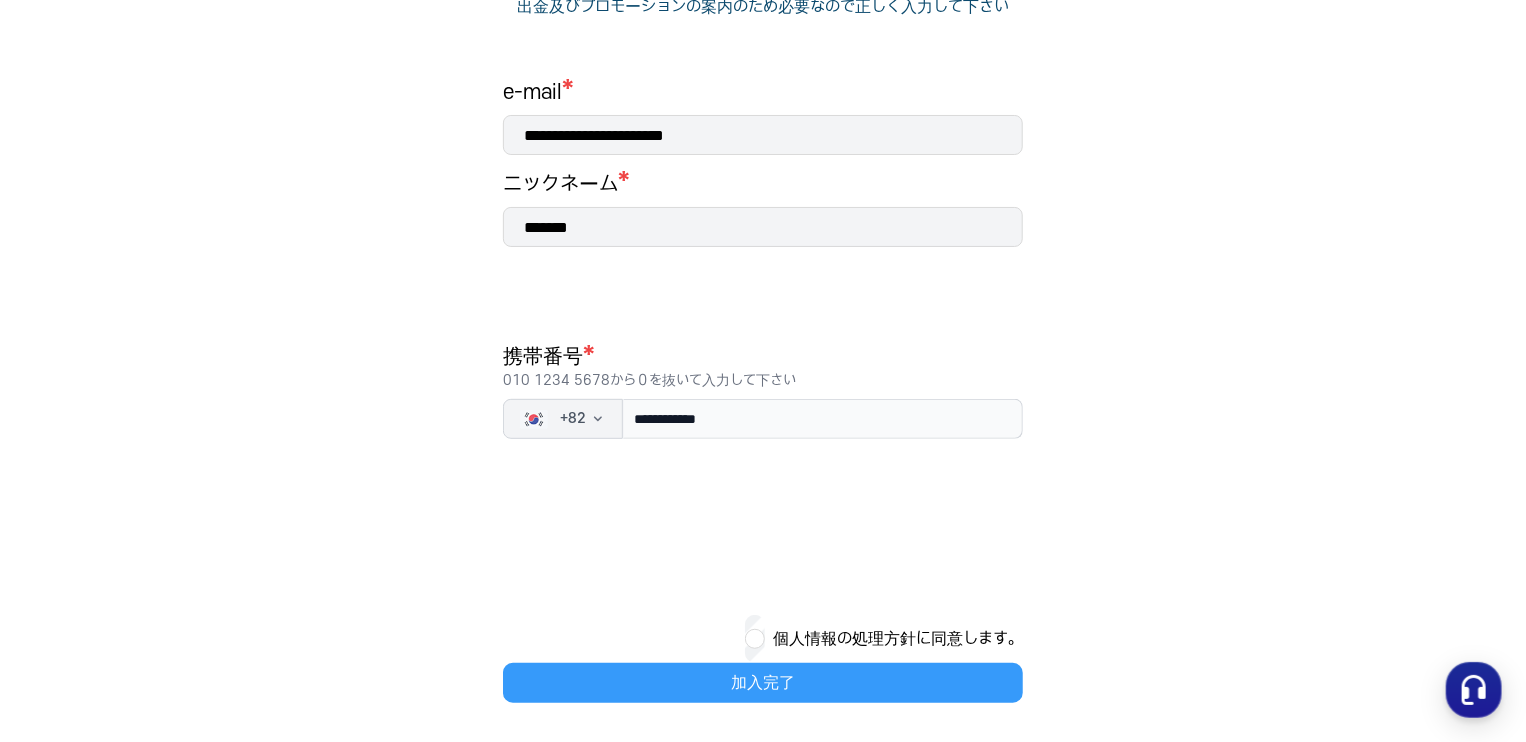click on "加入完了" at bounding box center (763, 683) 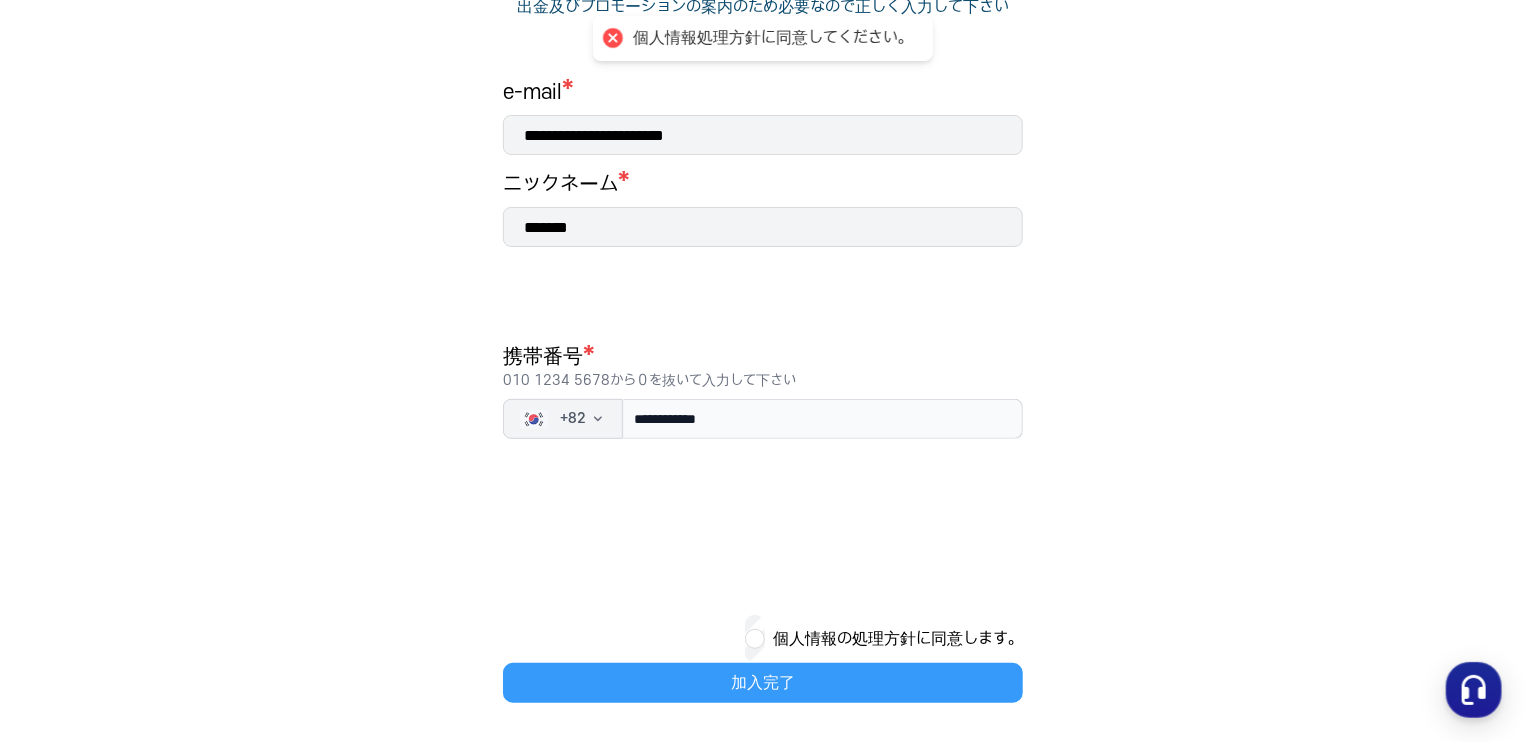 click on "加入完了" at bounding box center [763, 683] 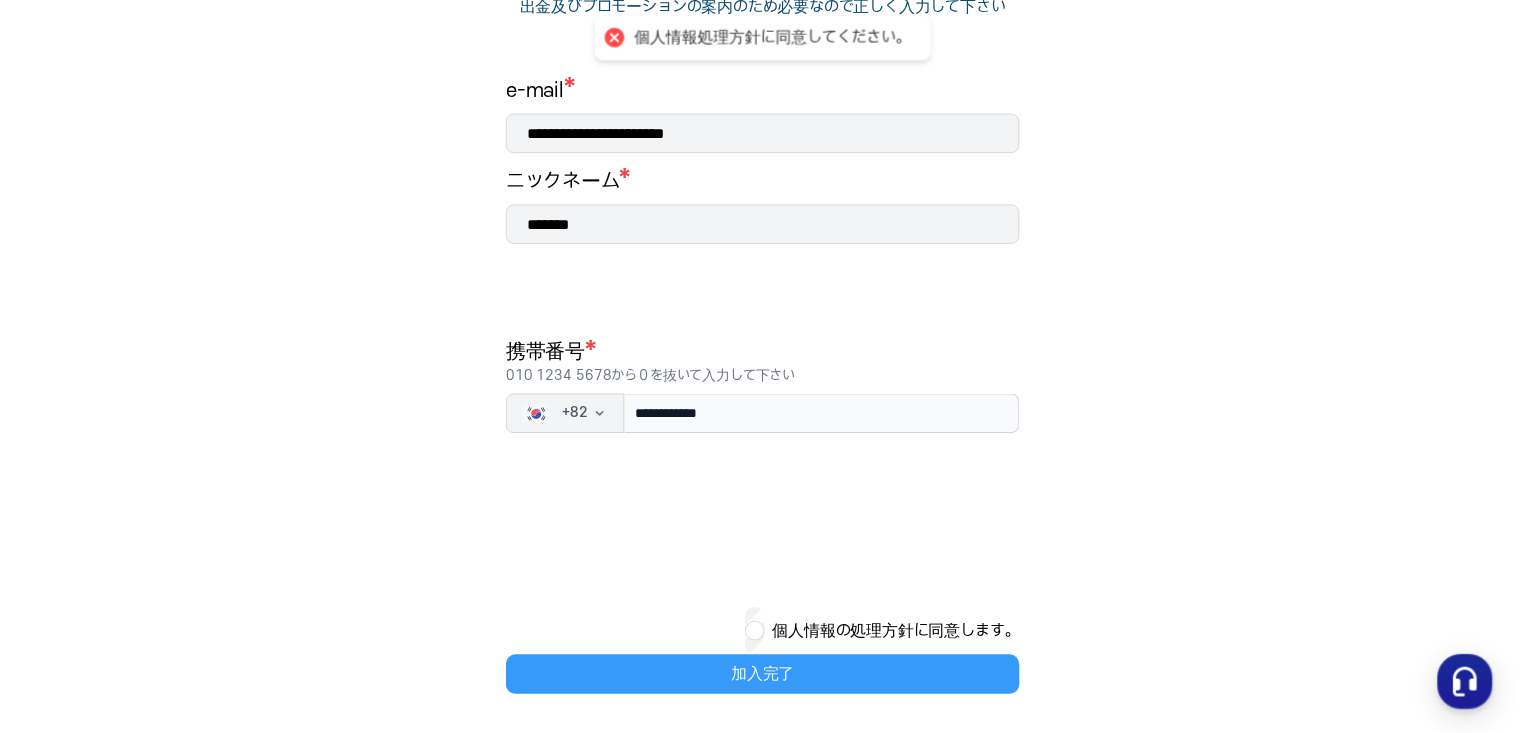 scroll, scrollTop: 0, scrollLeft: 0, axis: both 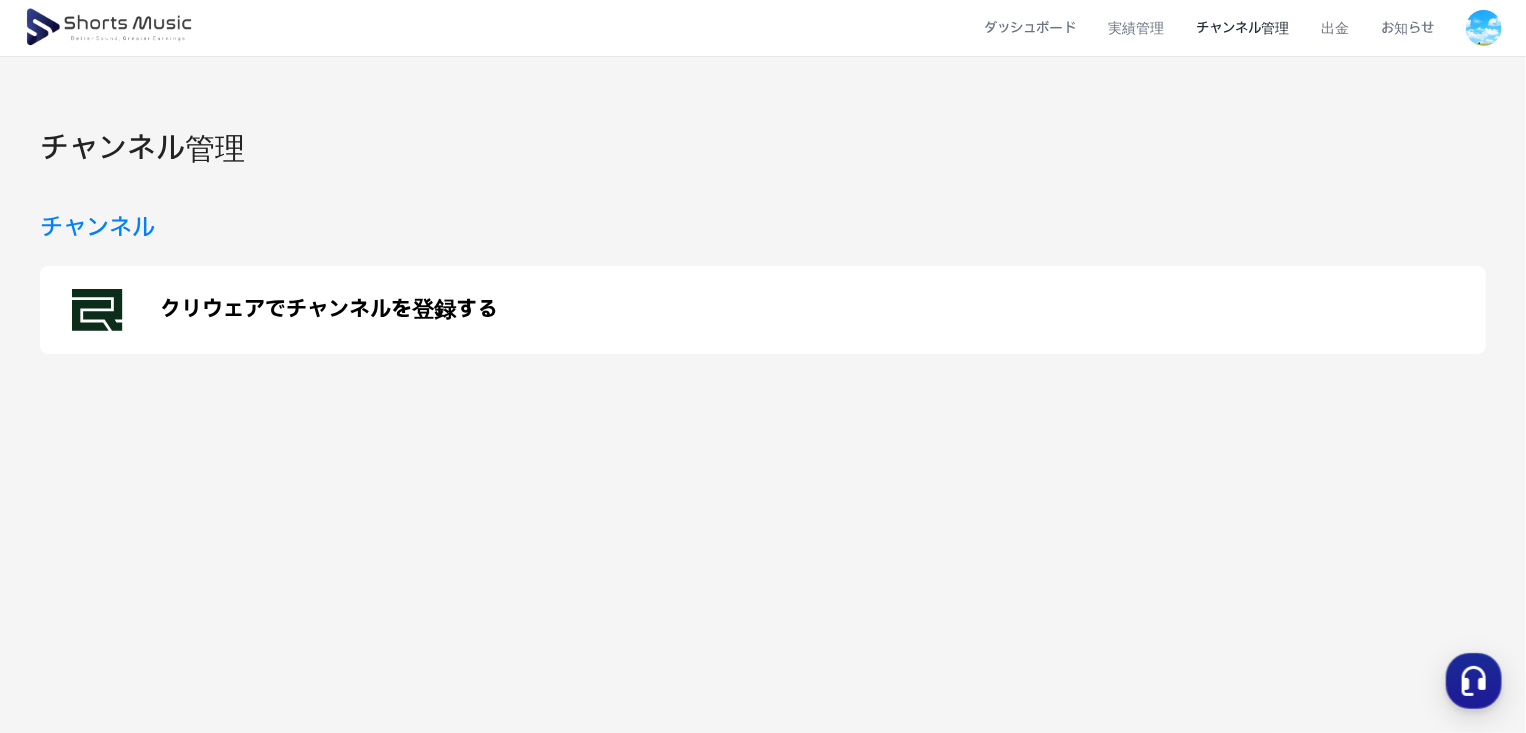 click on "クリウェアでチャンネルを登録する" at bounding box center (763, 310) 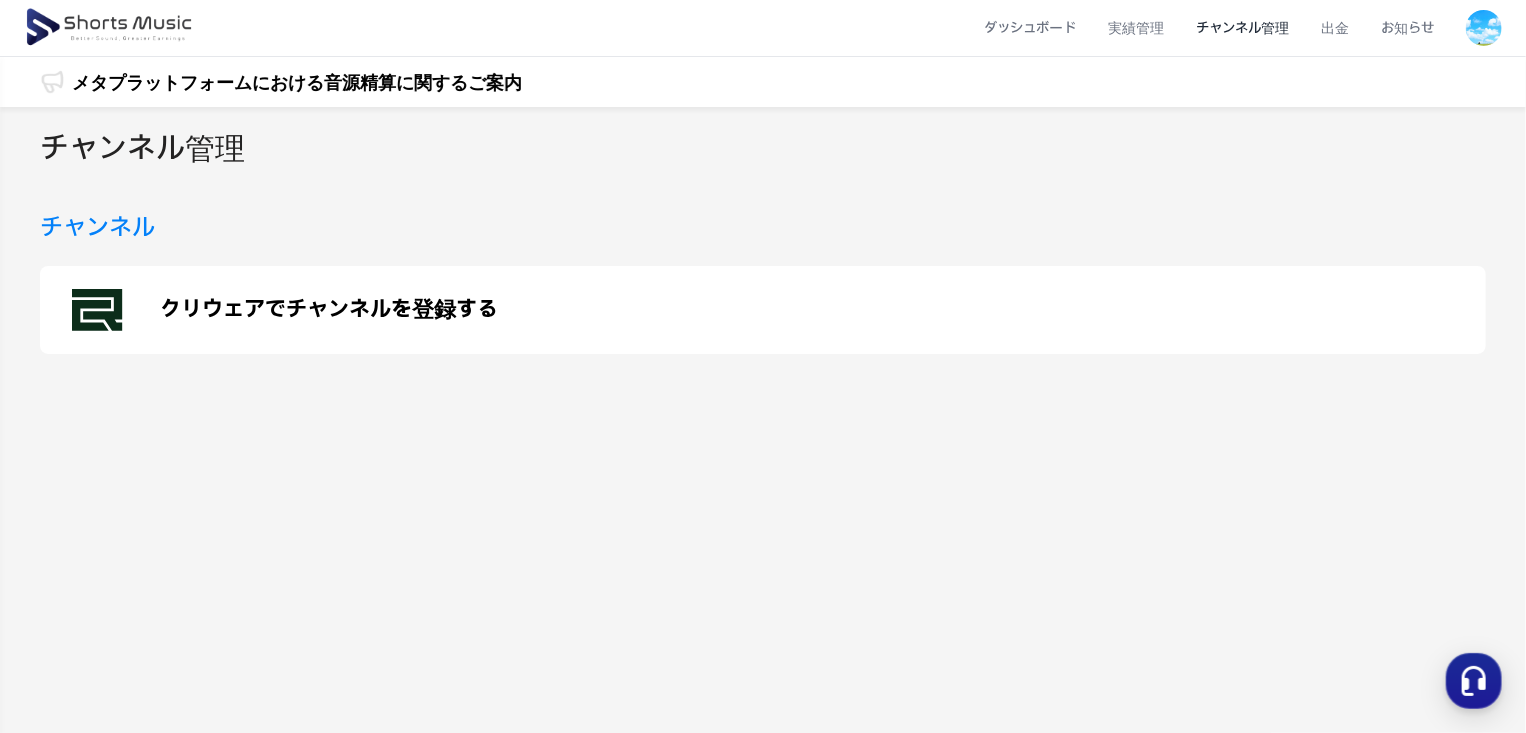 scroll, scrollTop: 0, scrollLeft: 0, axis: both 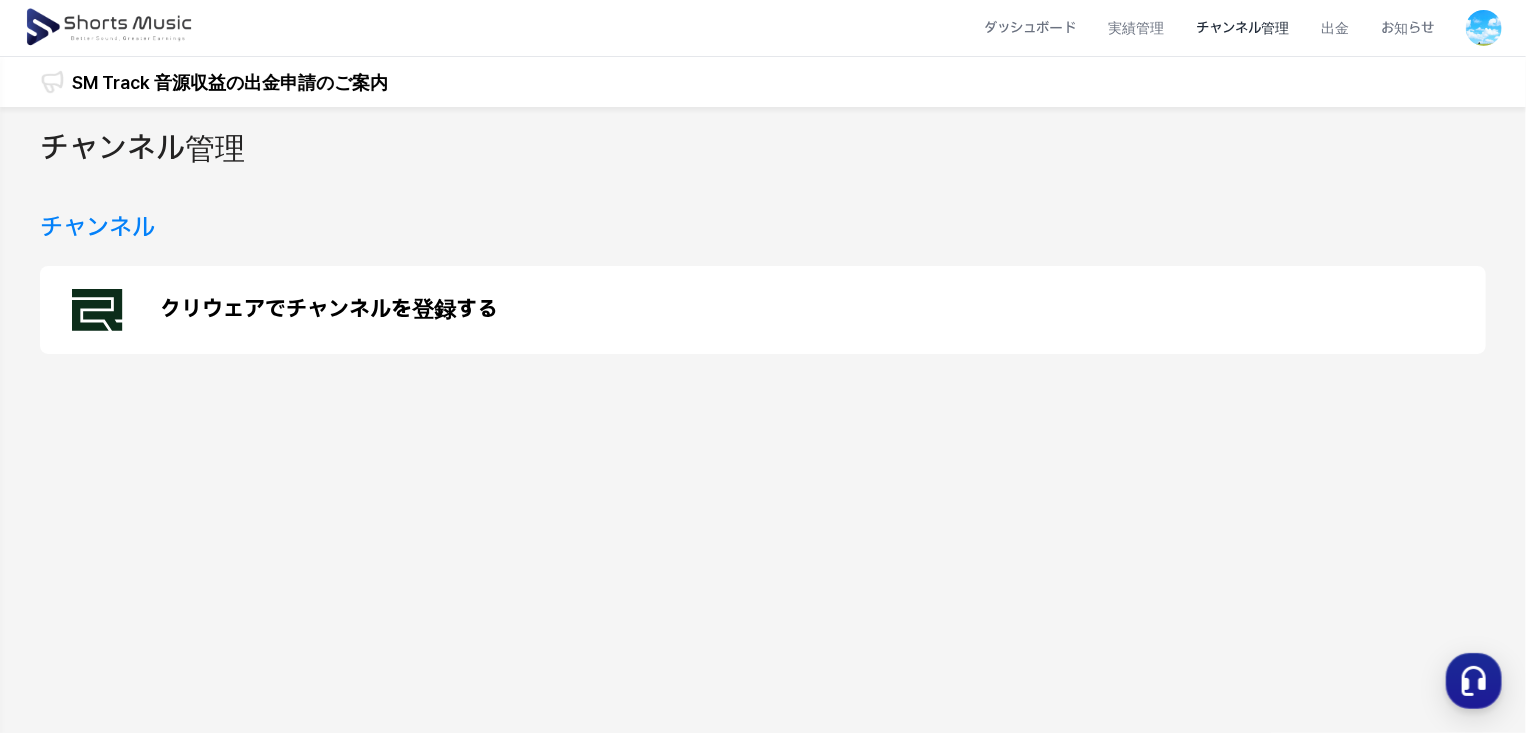 click on "チャンネル管理" at bounding box center [1242, 28] 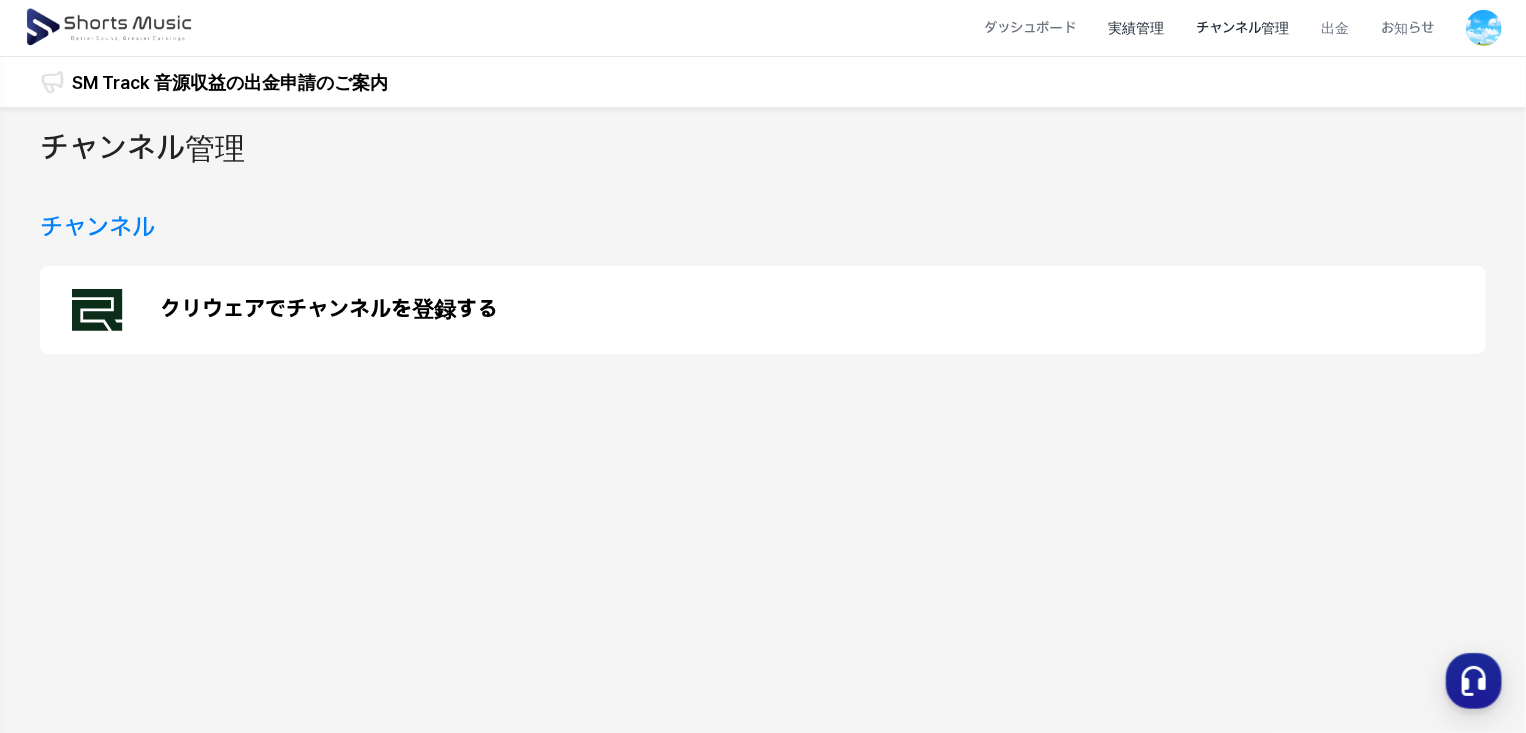 click on "実績管理" at bounding box center (1136, 28) 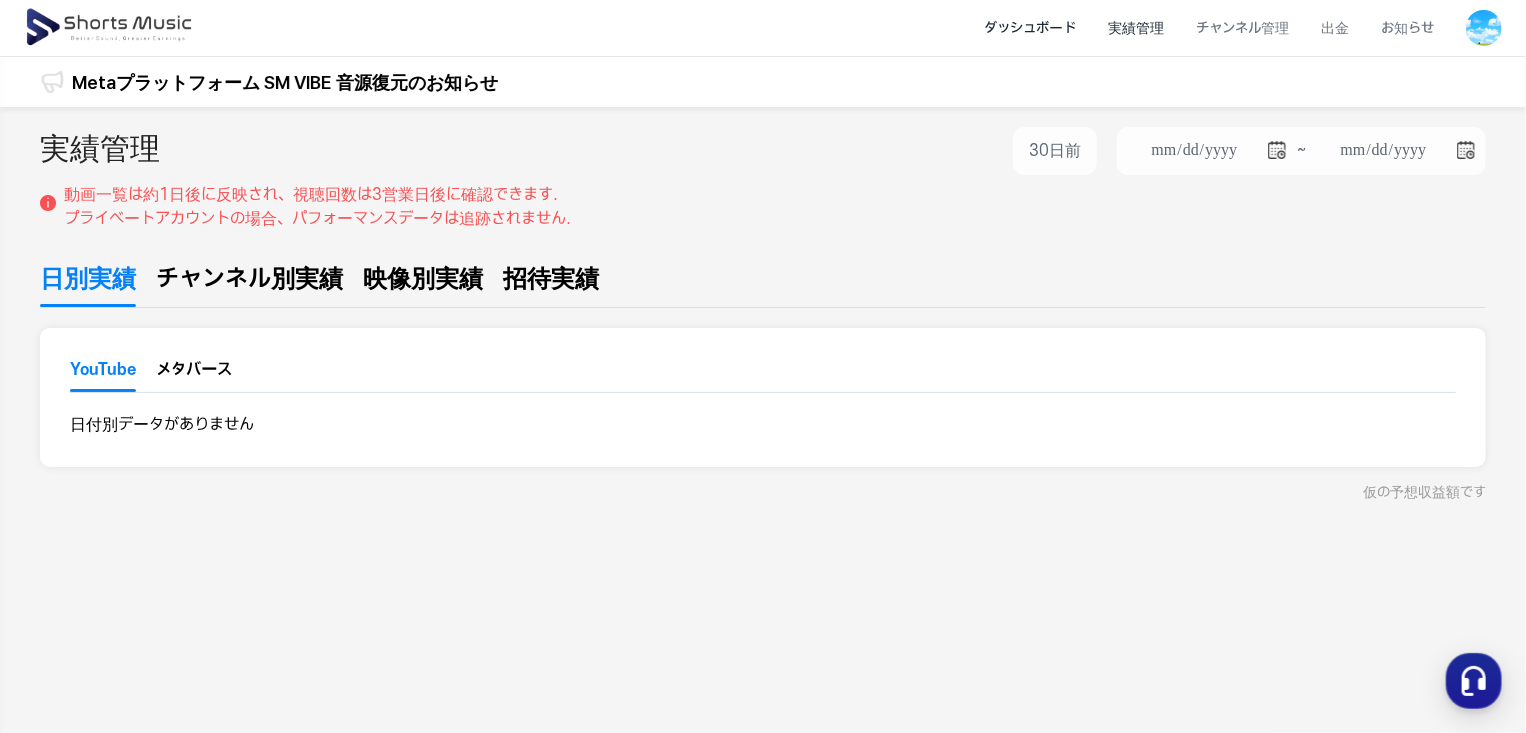 click on "ダッシュボード" at bounding box center (1030, 28) 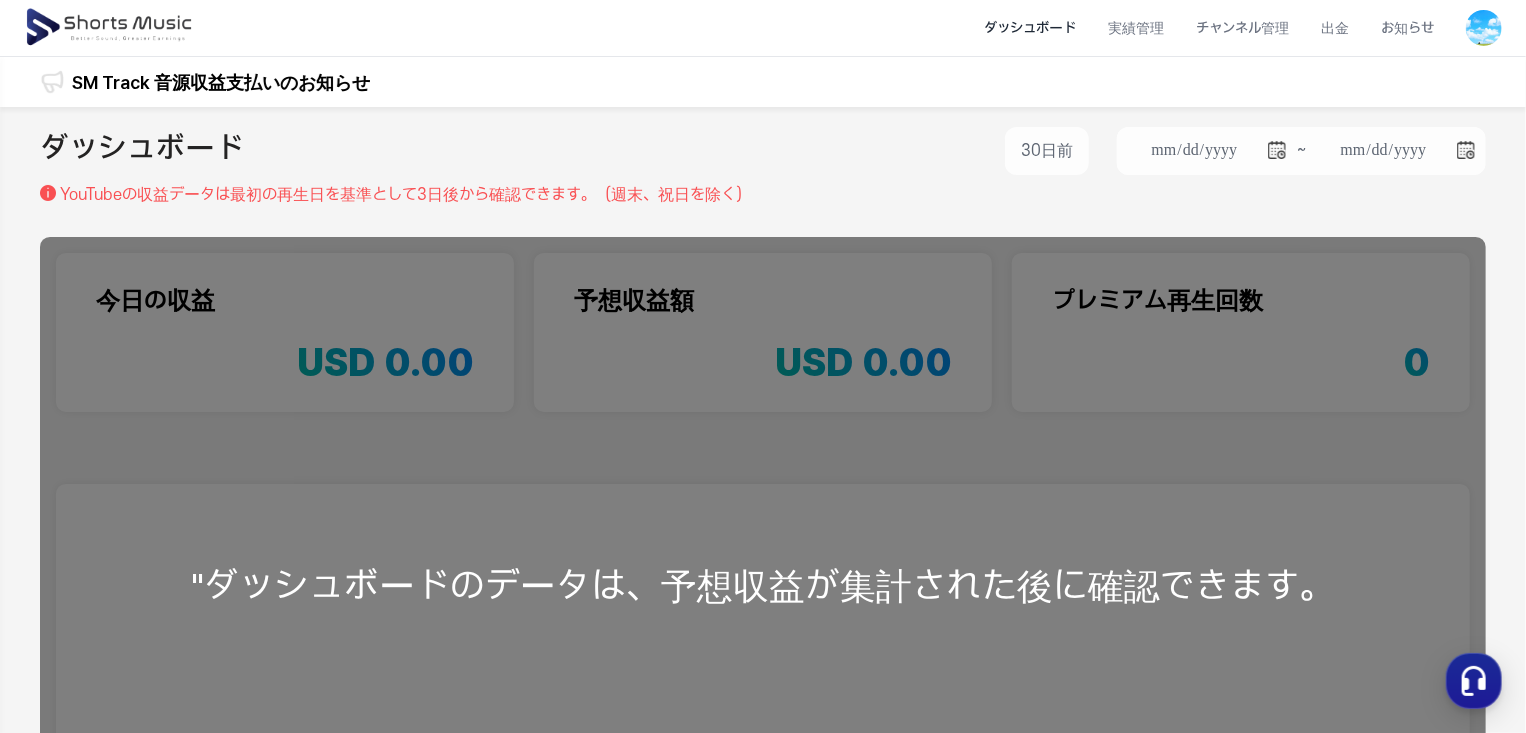 click on ""ダッシュボードのデータは、予想収益が集計された後に確認できます。" at bounding box center (763, 586) 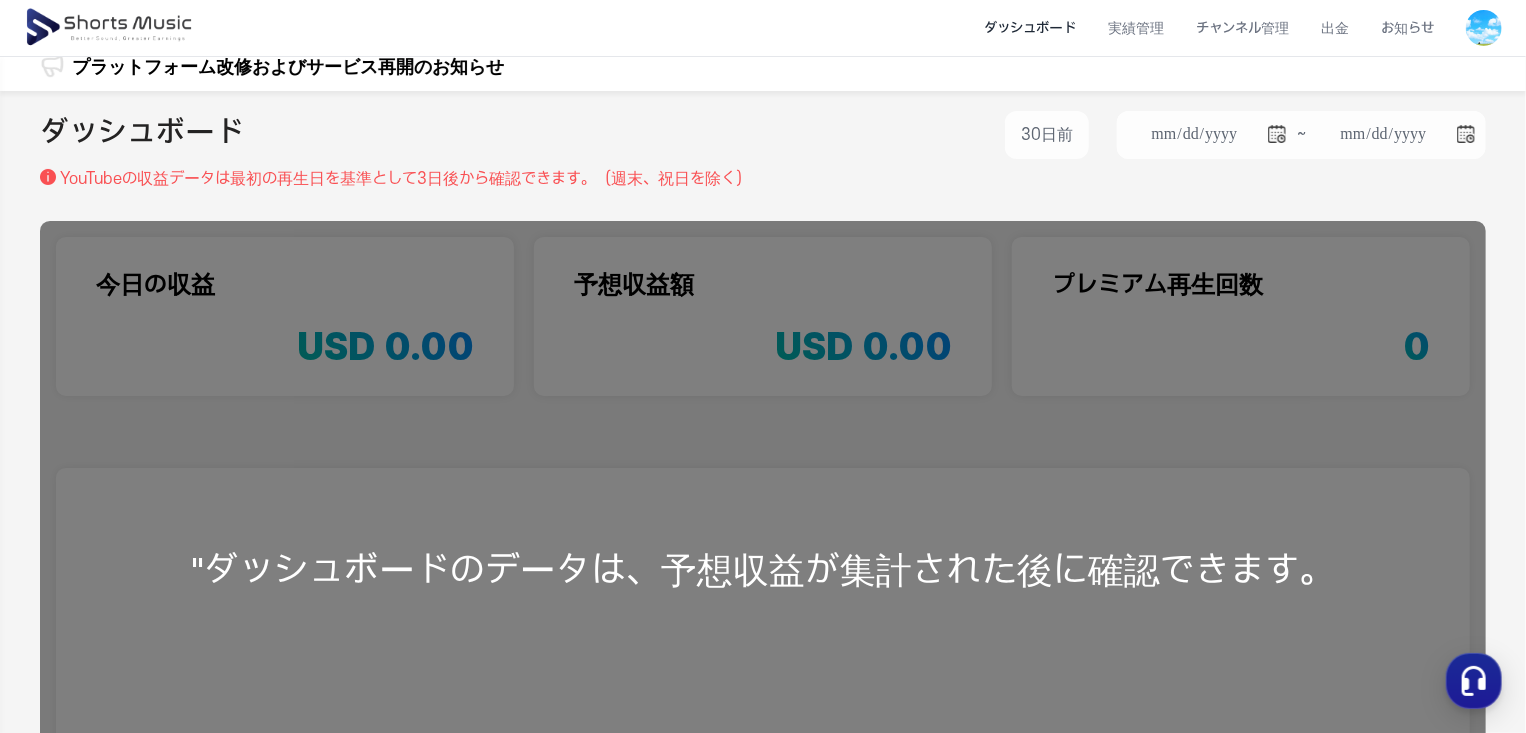 scroll, scrollTop: 0, scrollLeft: 0, axis: both 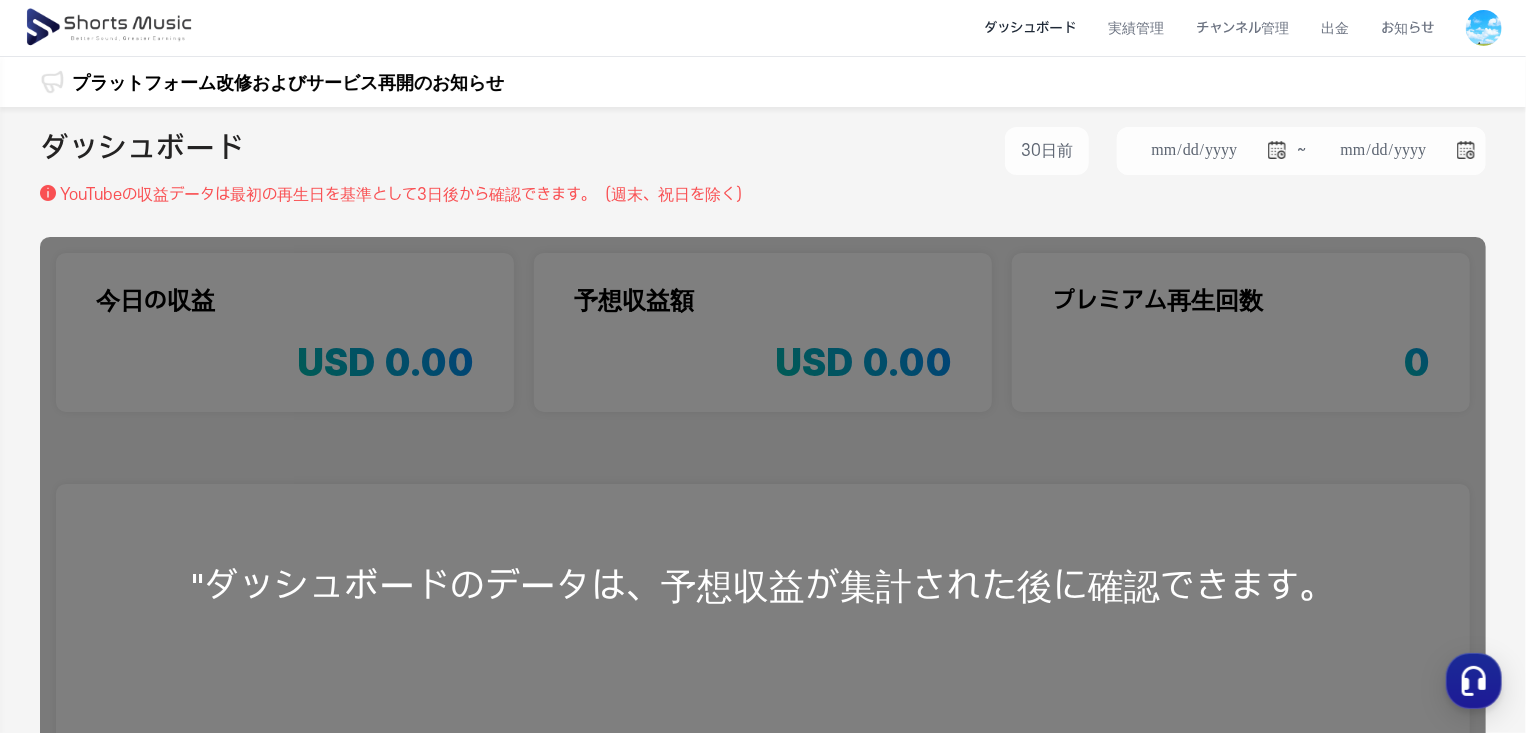 click at bounding box center [110, 28] 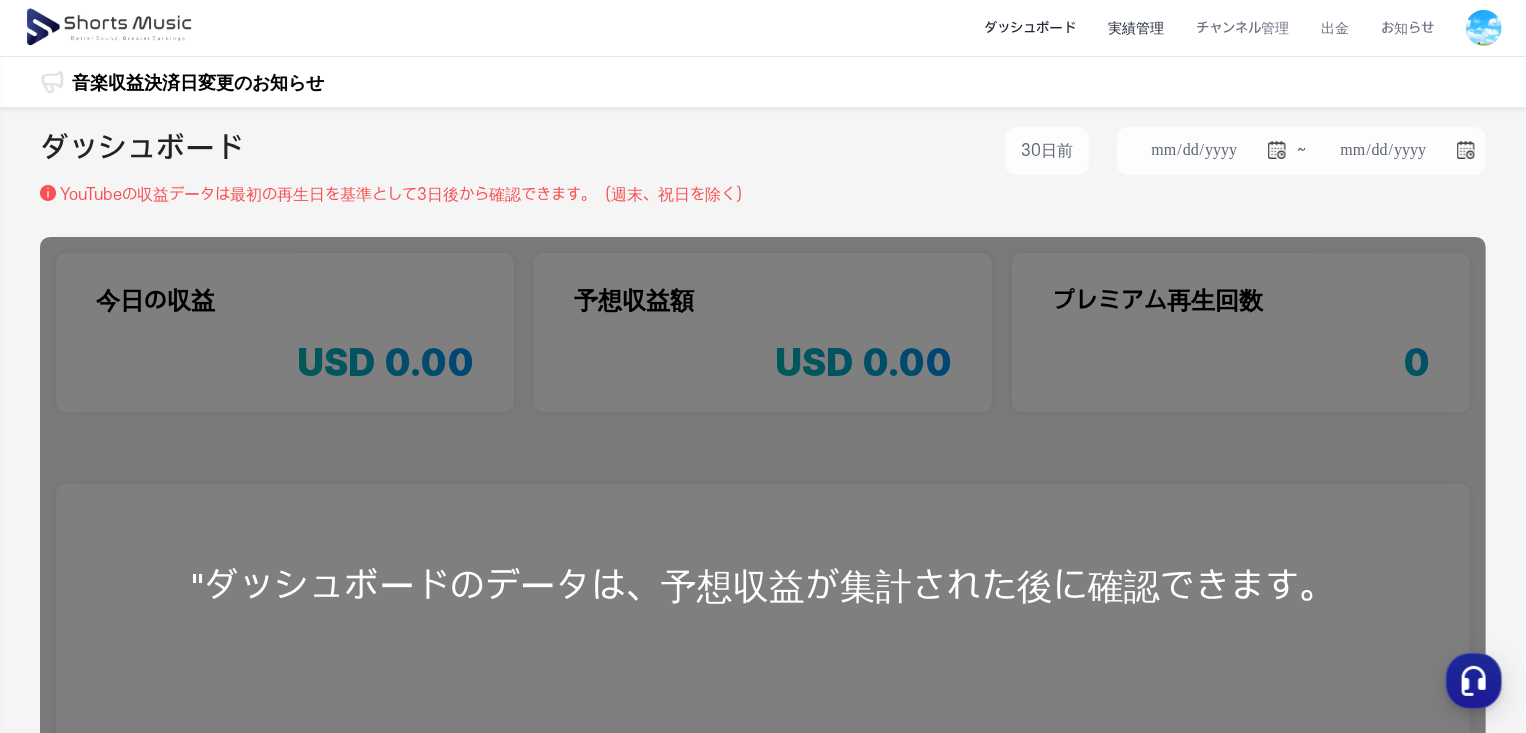click on "実績管理" at bounding box center (1136, 28) 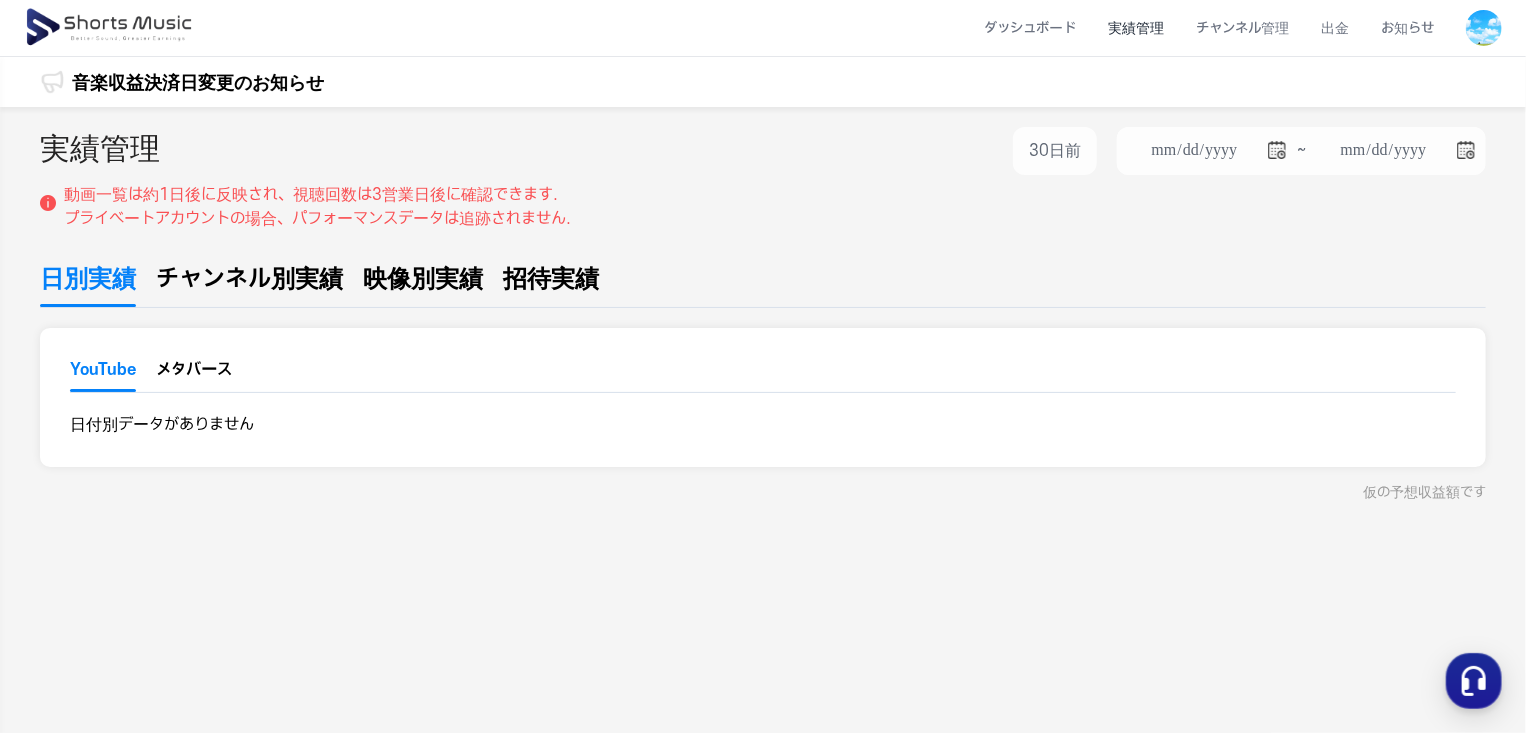 click at bounding box center [110, 28] 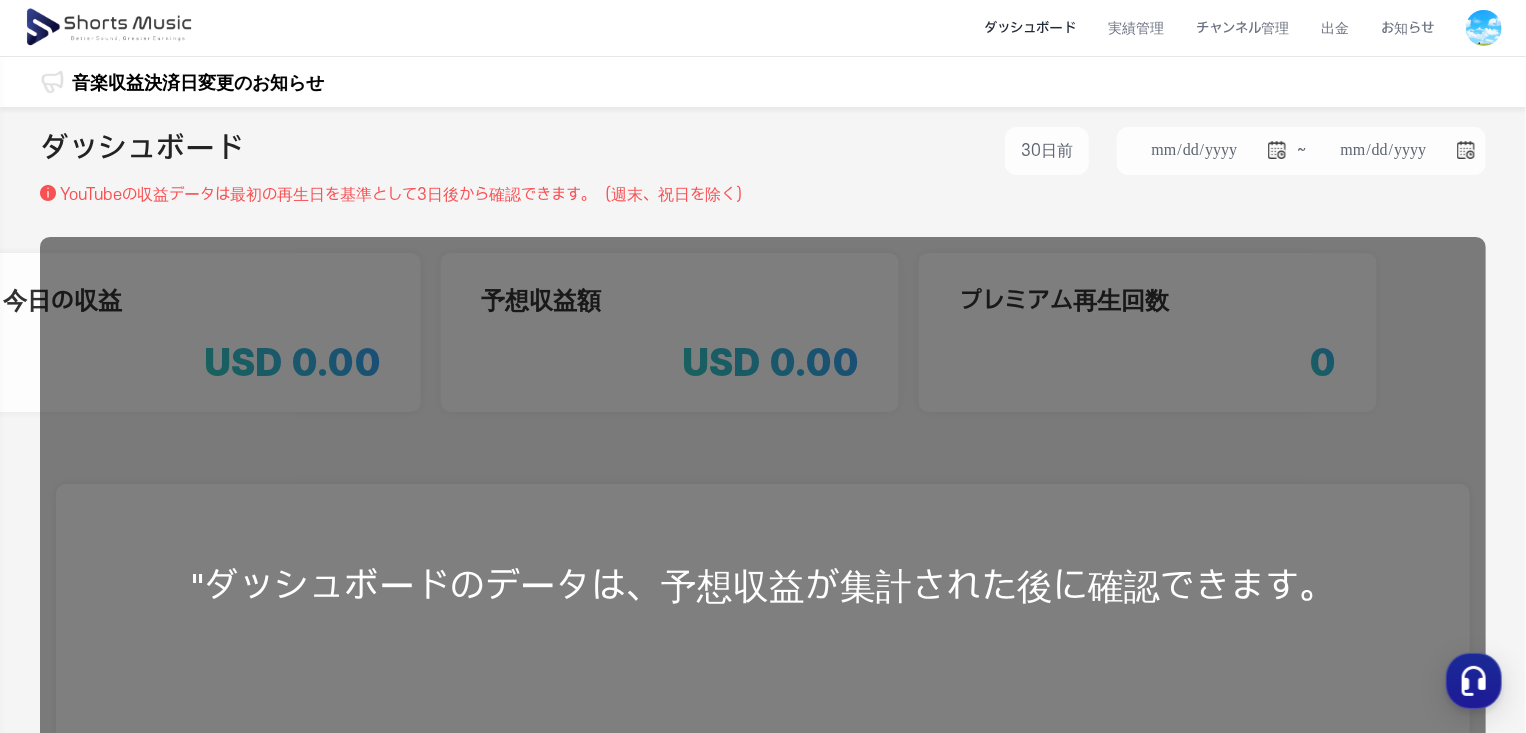 click on ""ダッシュボードのデータは、予想収益が集計された後に確認できます。" at bounding box center [763, 586] 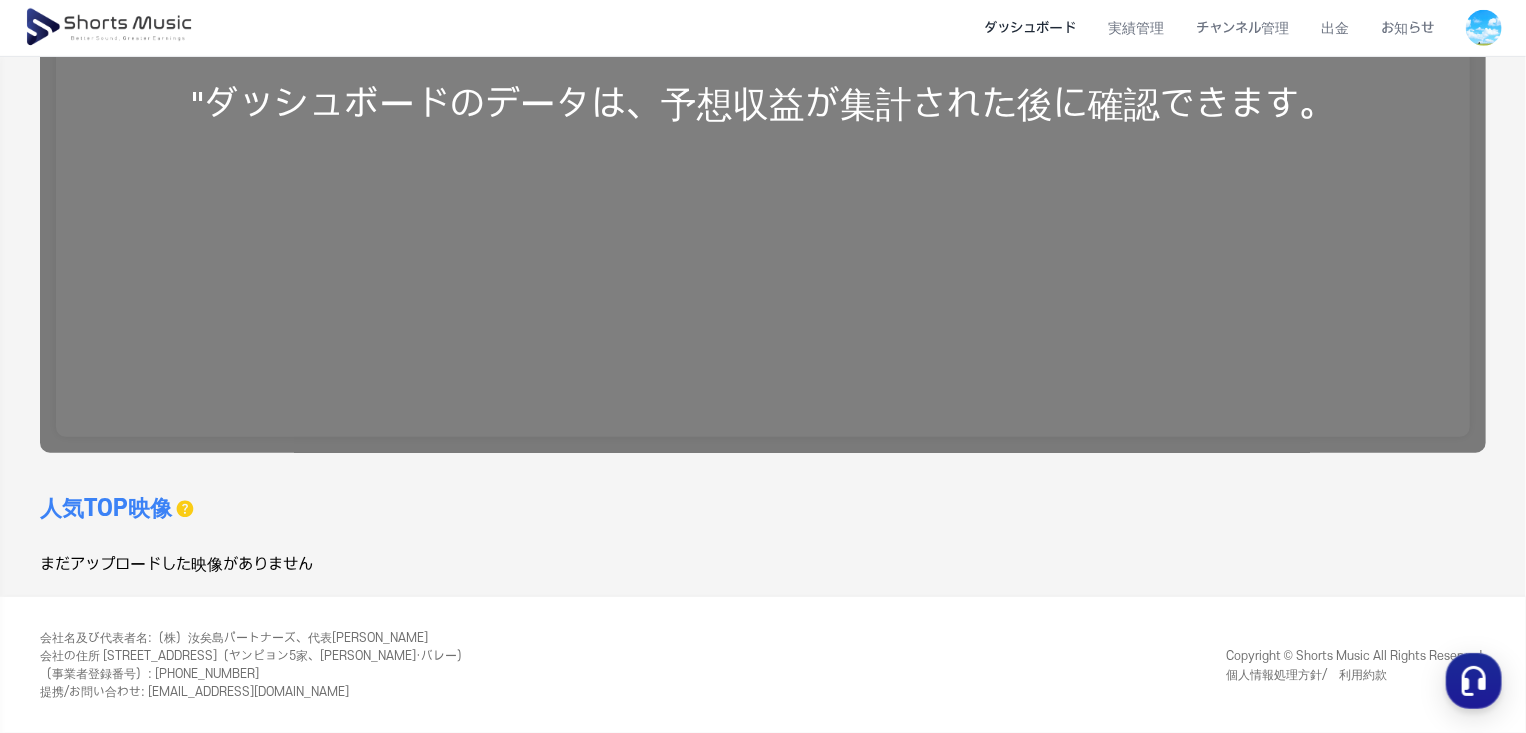 scroll, scrollTop: 0, scrollLeft: 0, axis: both 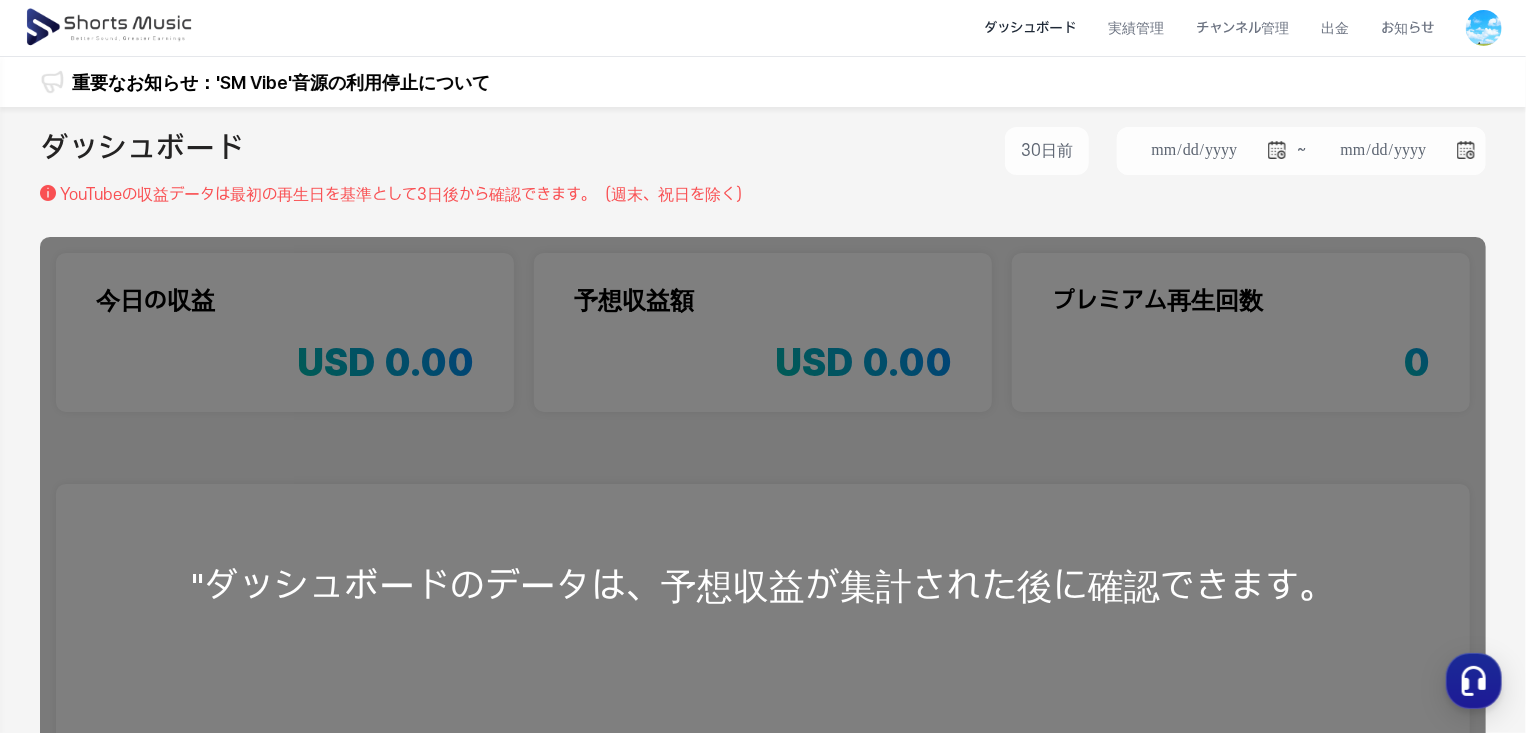 click at bounding box center (110, 28) 